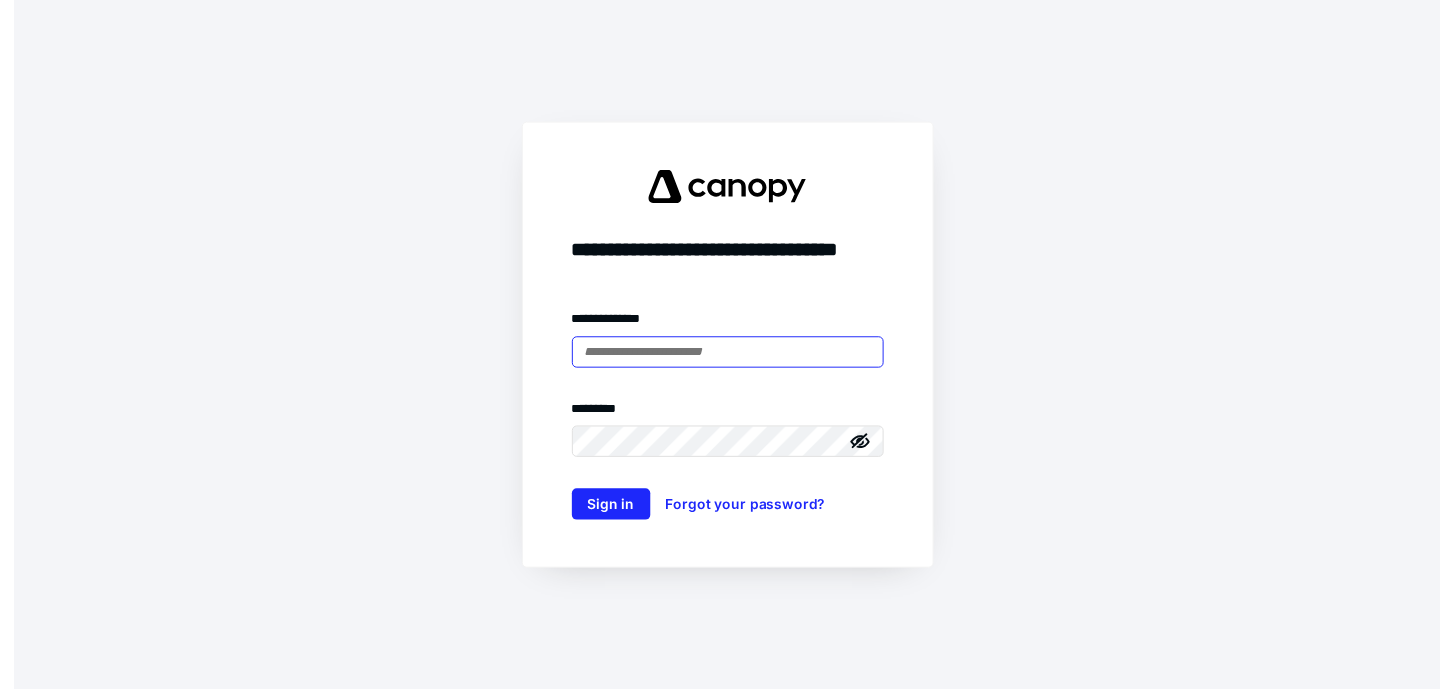 scroll, scrollTop: 0, scrollLeft: 0, axis: both 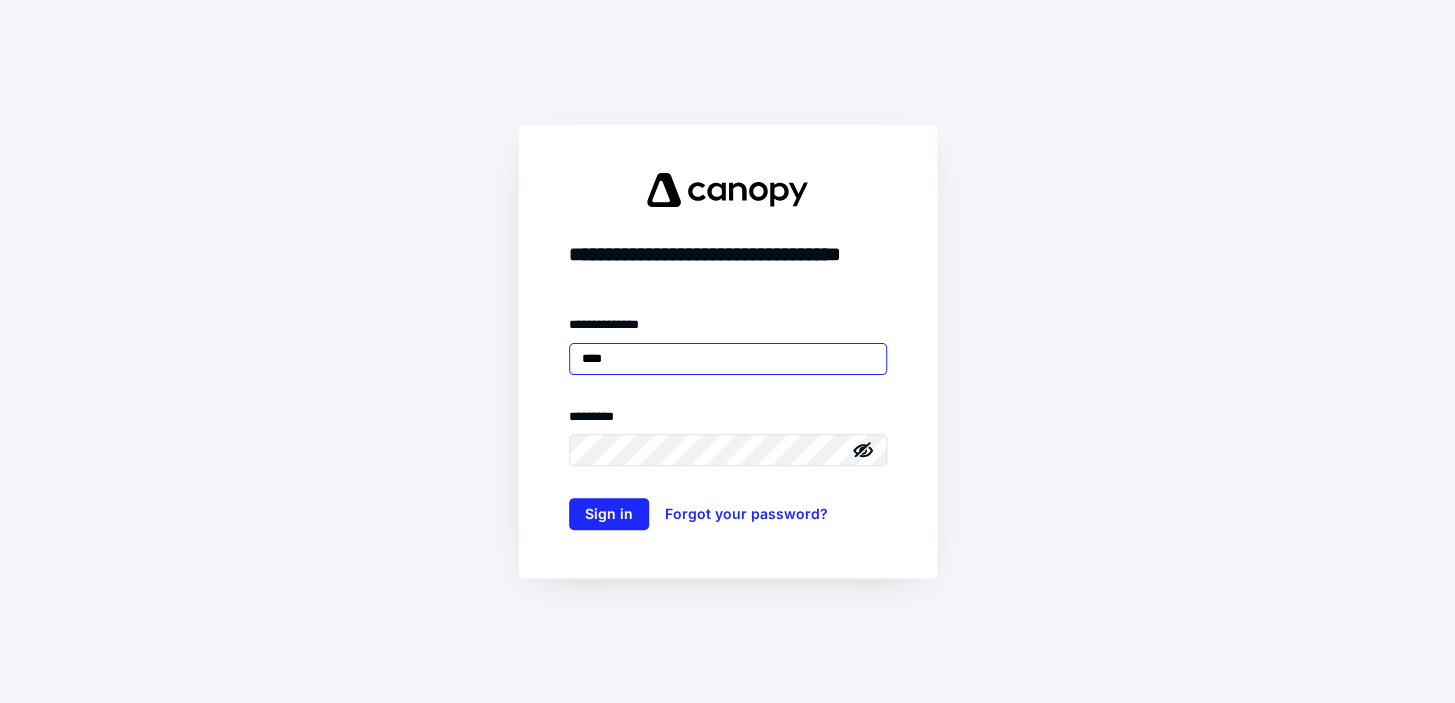 type on "**********" 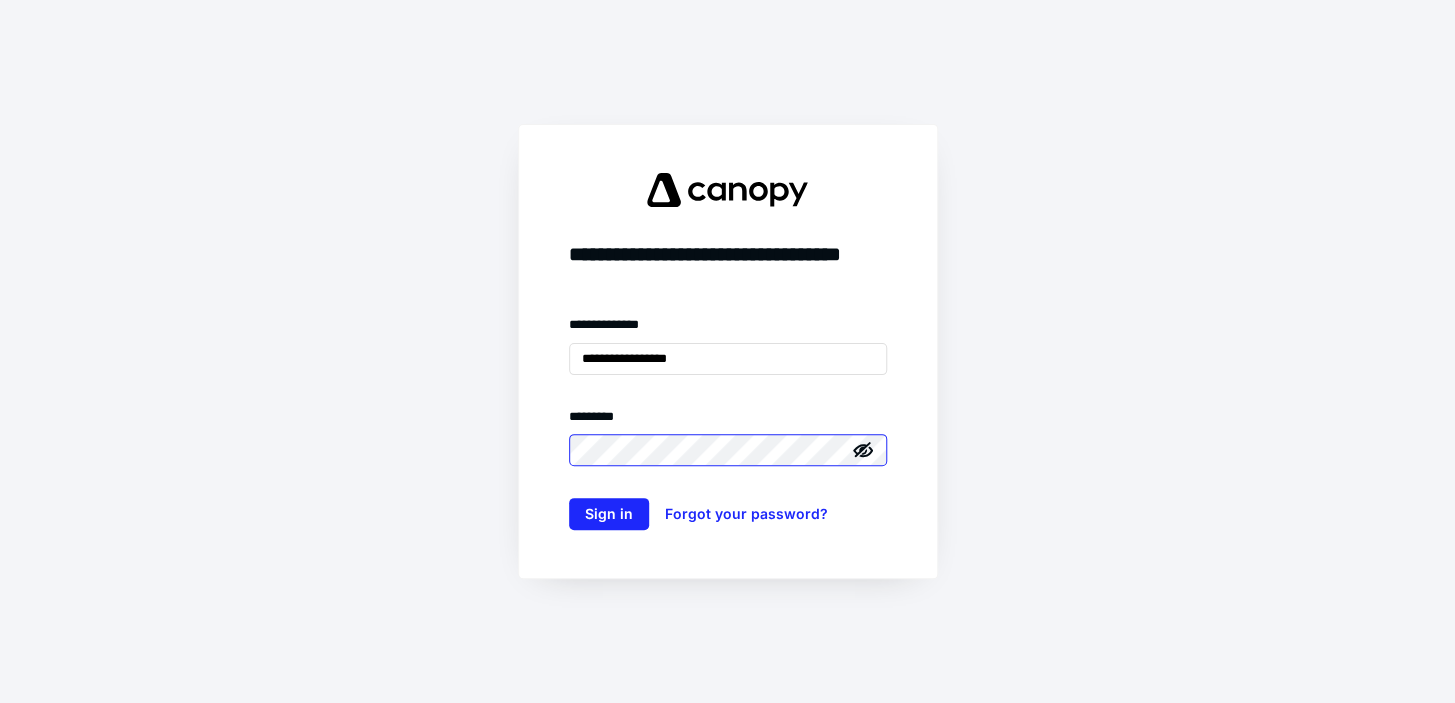 click on "Sign in" at bounding box center (609, 514) 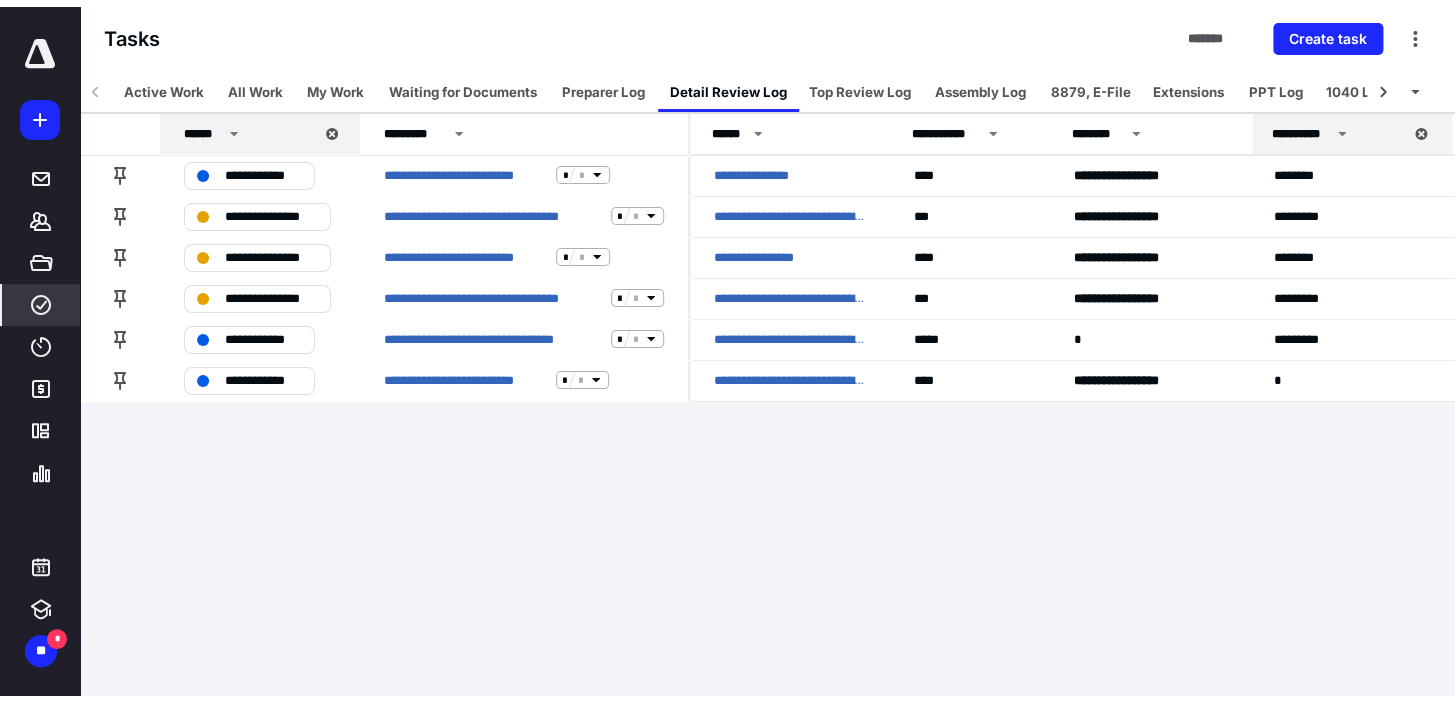 scroll, scrollTop: 0, scrollLeft: 0, axis: both 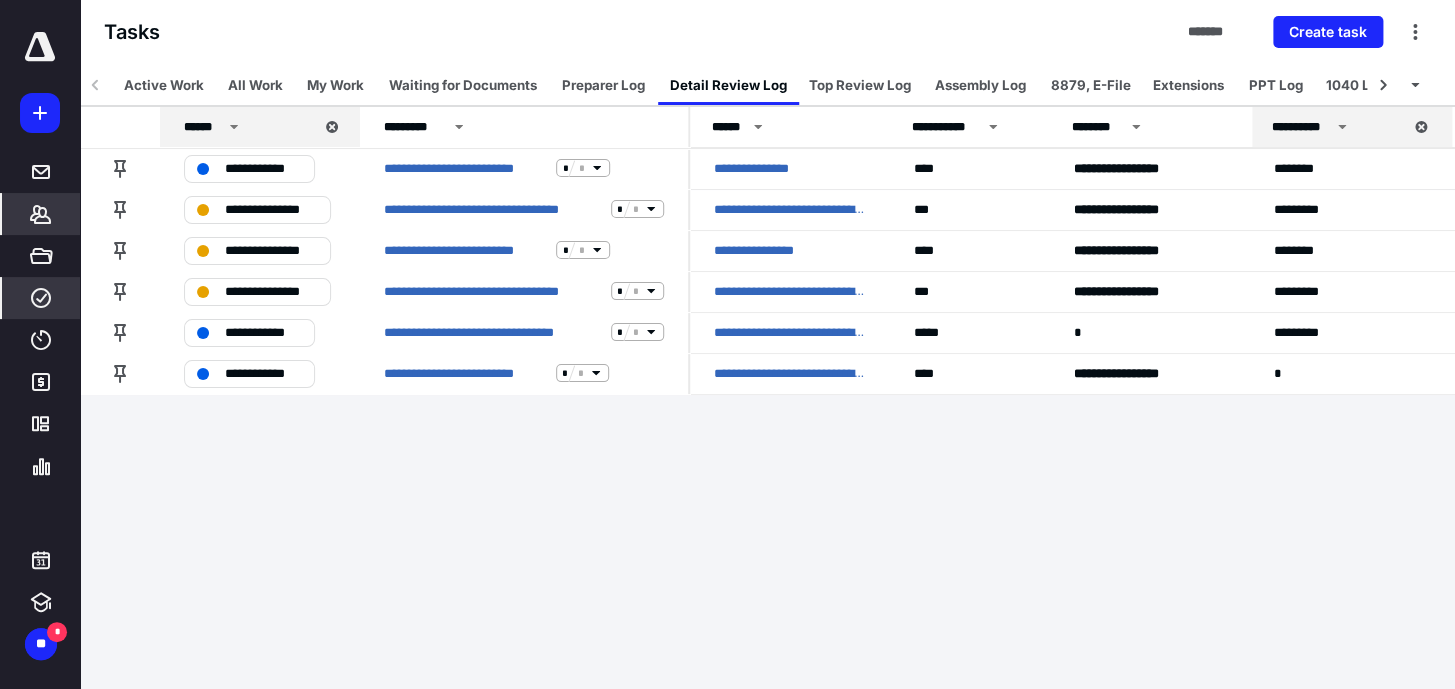 click 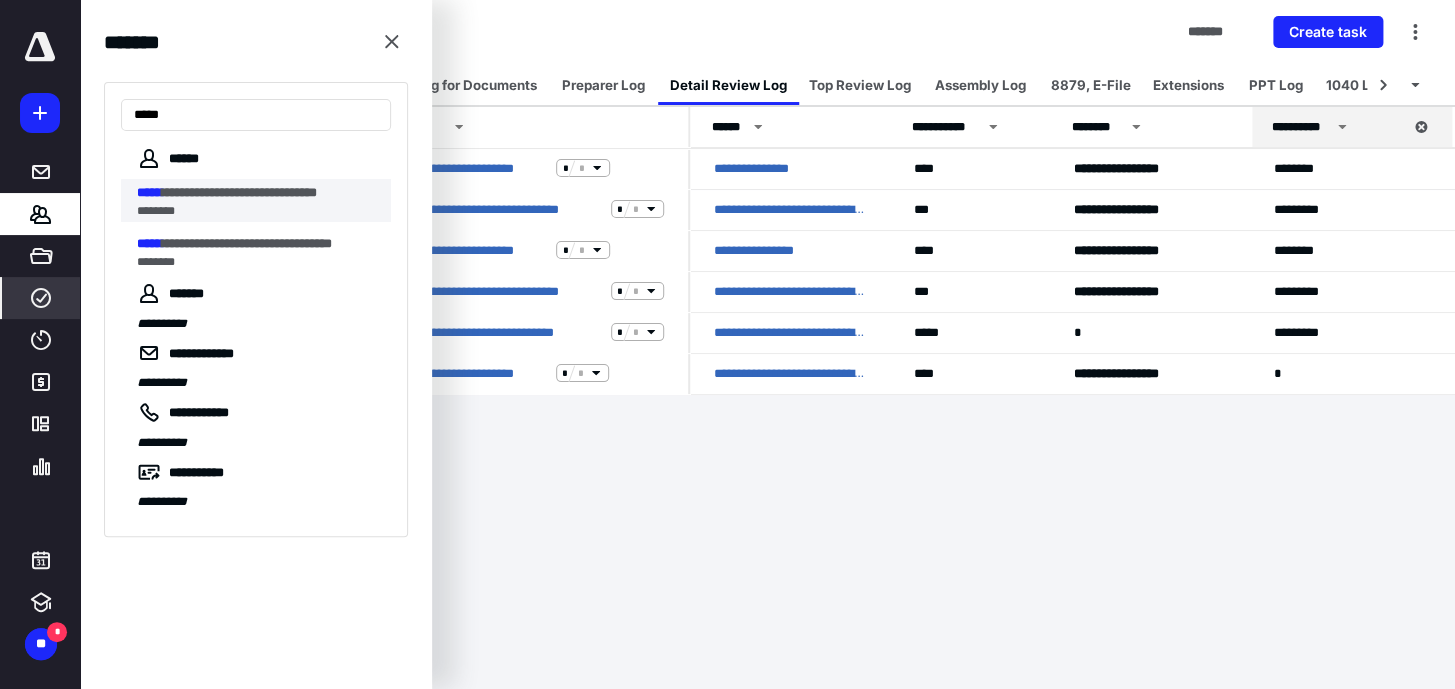 type on "*****" 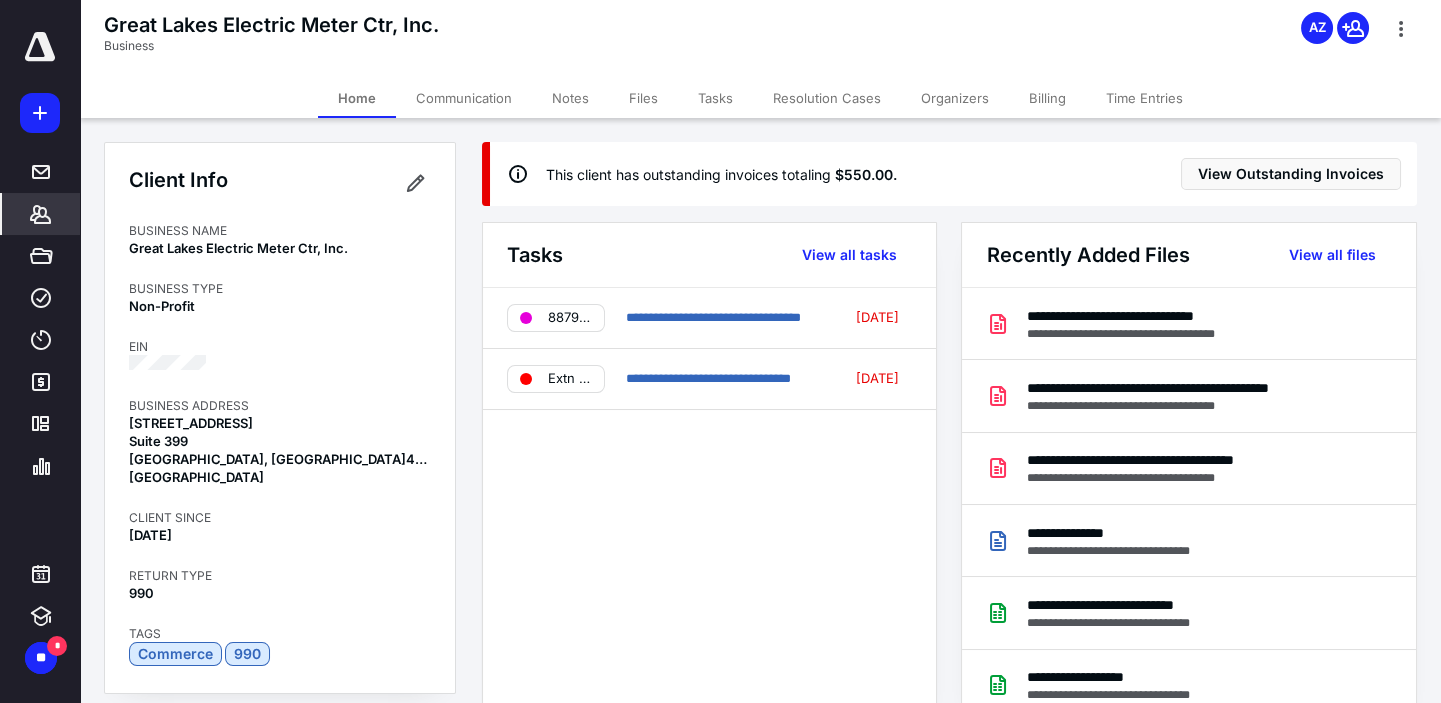 click on "Files" at bounding box center (643, 98) 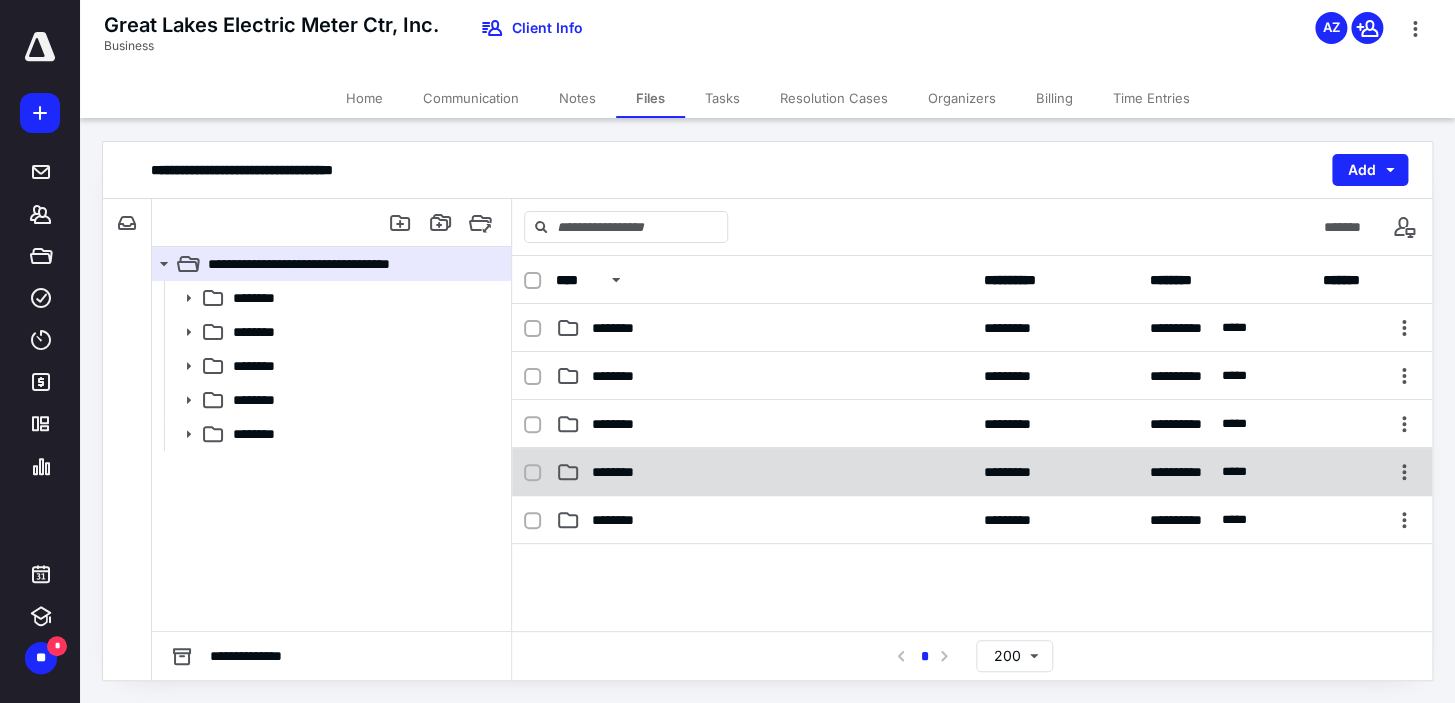 click on "********" at bounding box center (621, 472) 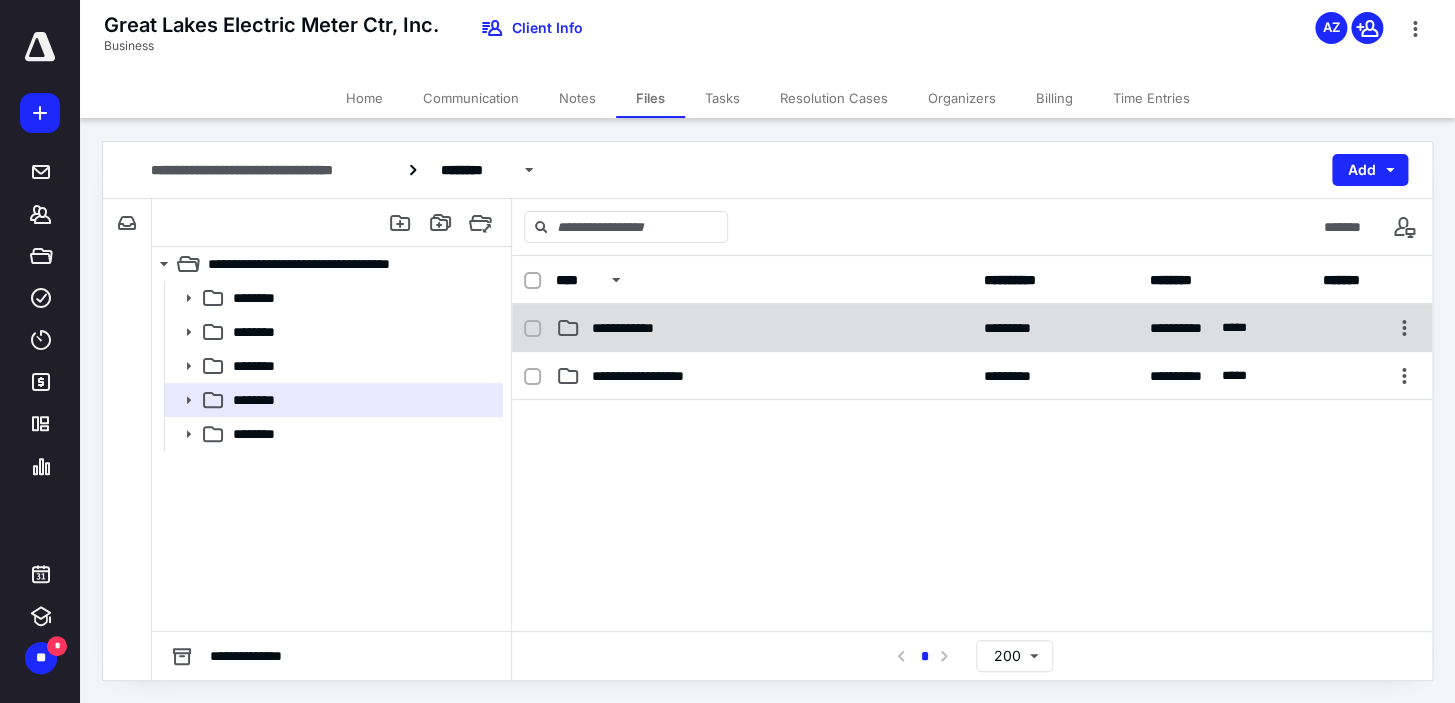 click on "**********" at bounding box center [632, 328] 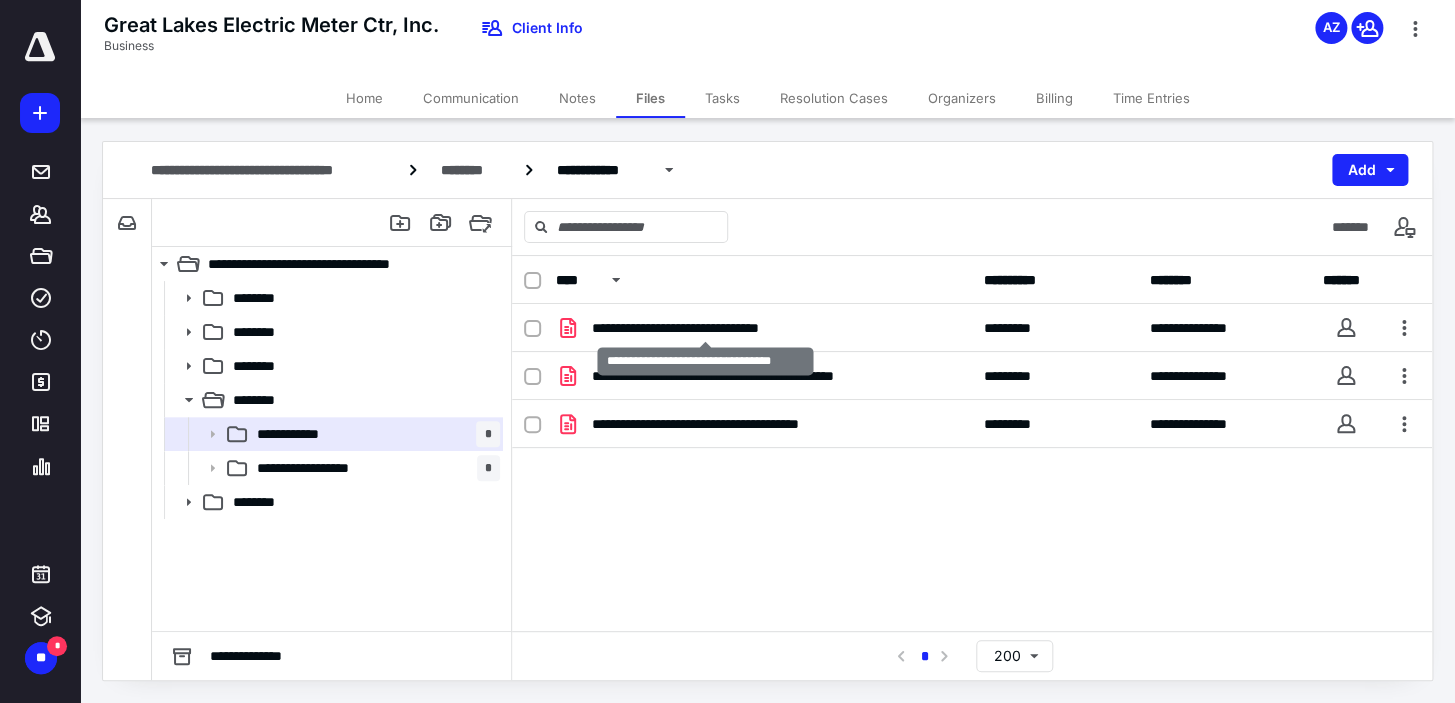 click on "**********" at bounding box center [705, 328] 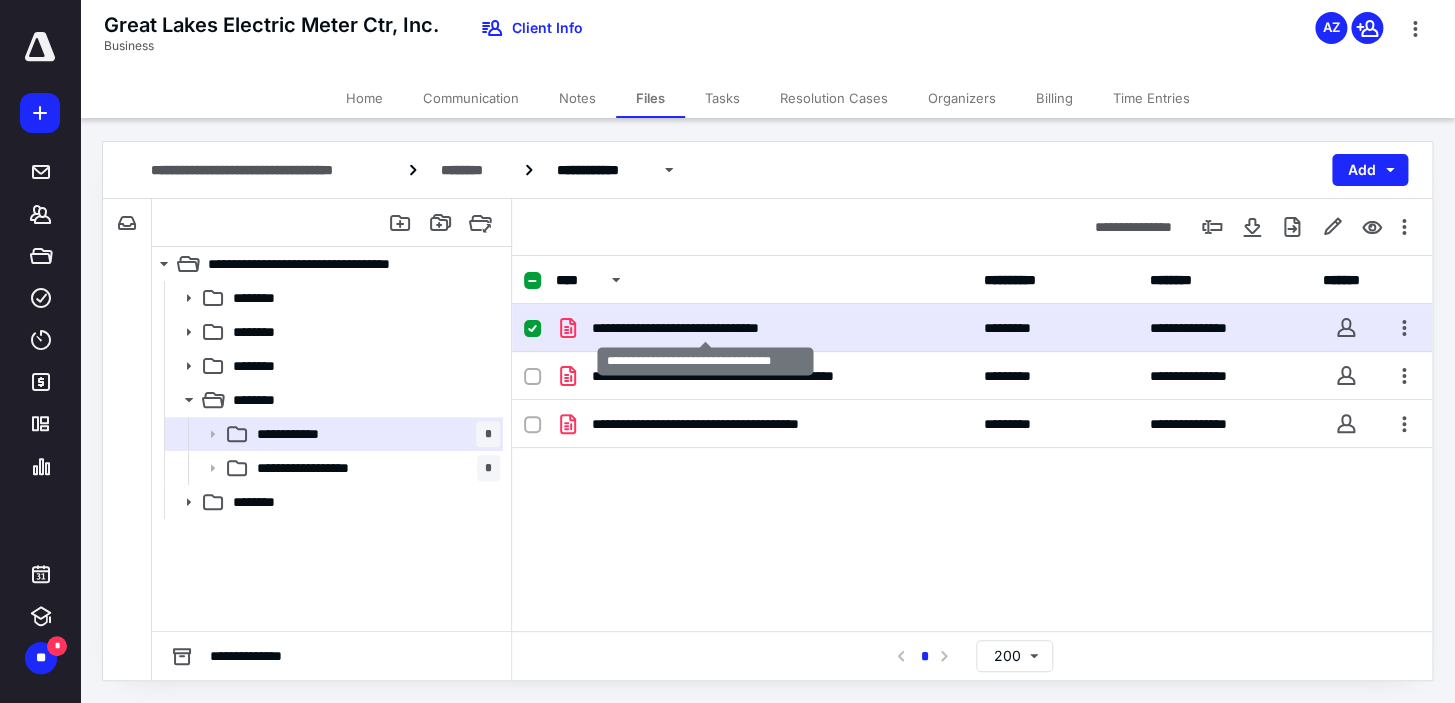 checkbox on "true" 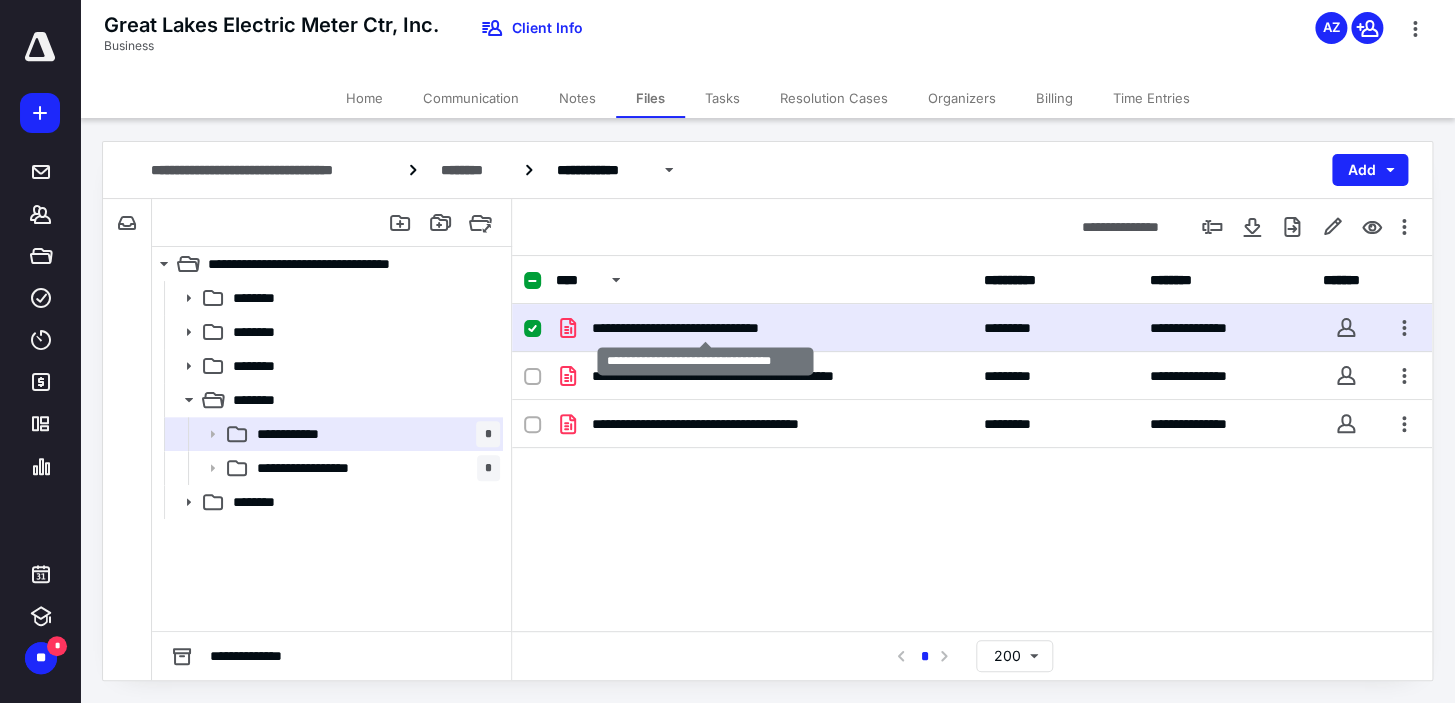 click on "**********" at bounding box center (705, 328) 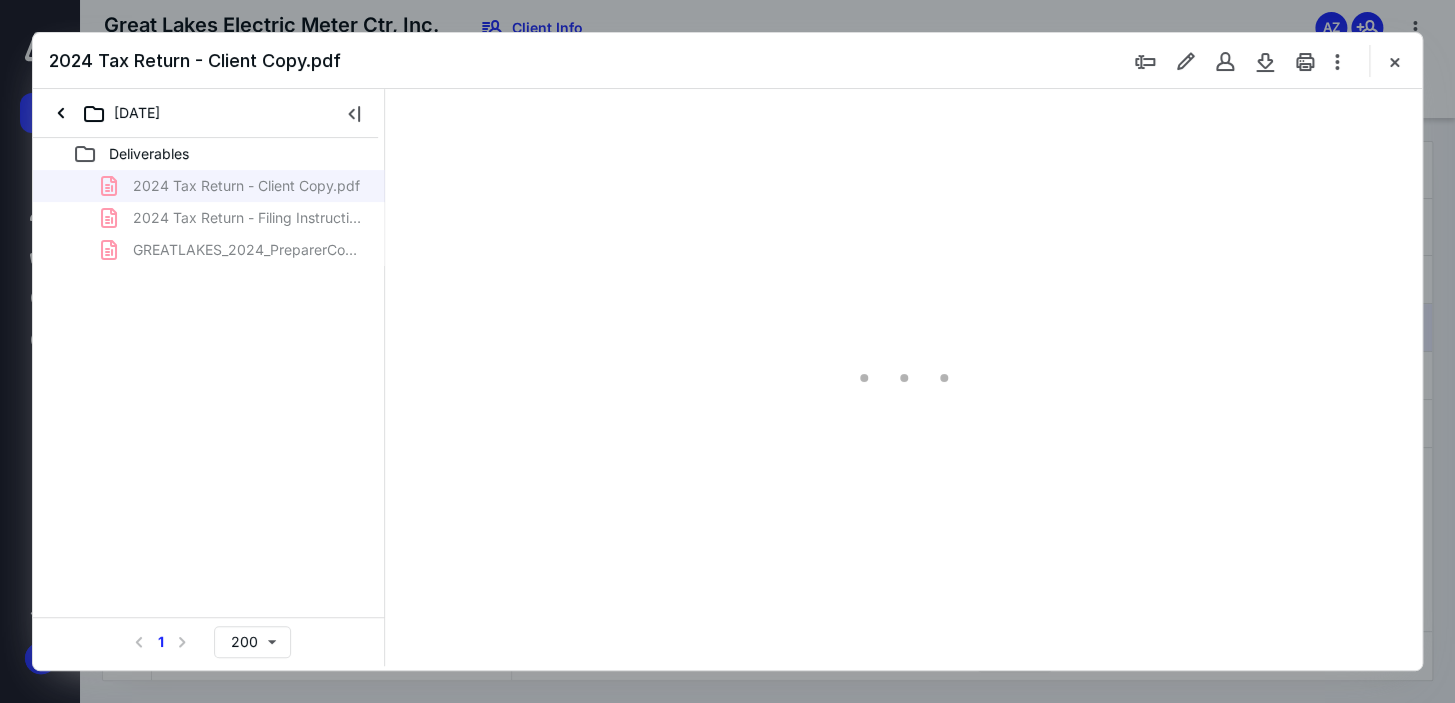scroll, scrollTop: 0, scrollLeft: 0, axis: both 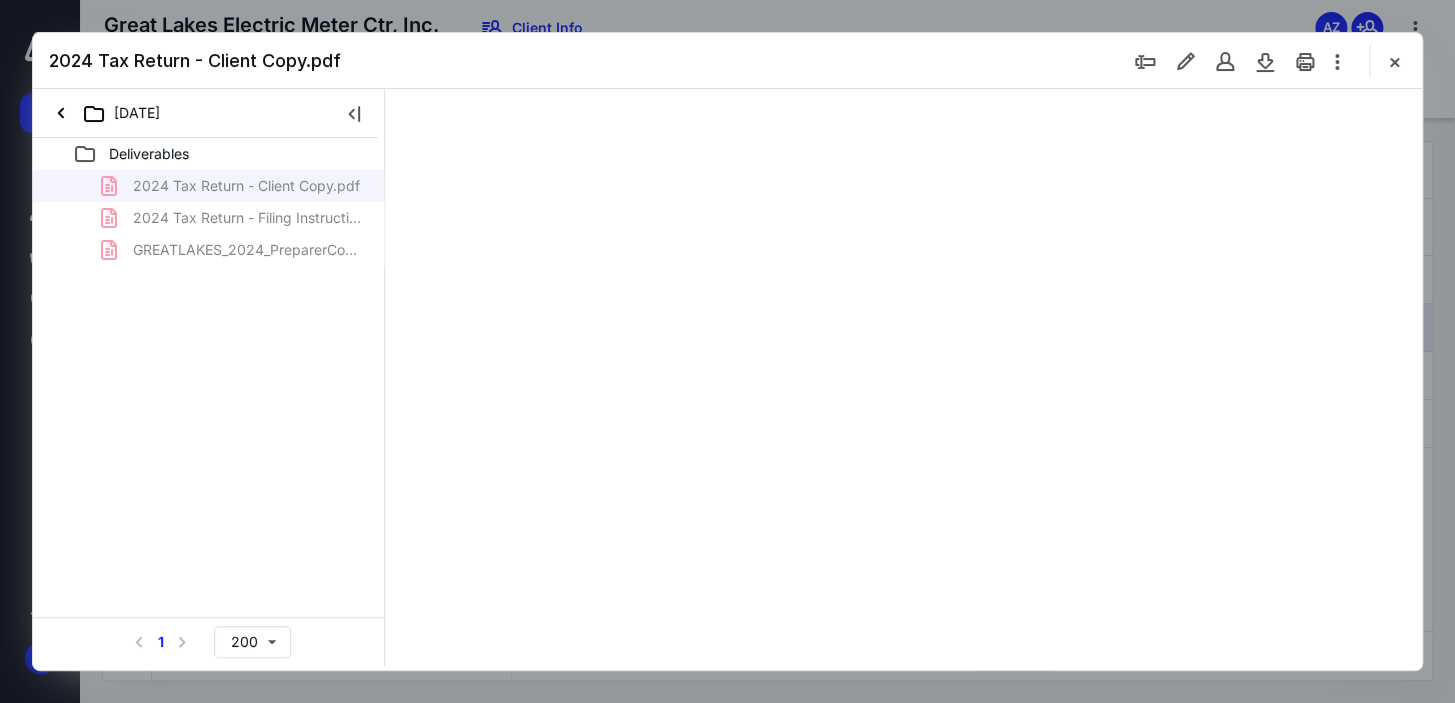 type on "63" 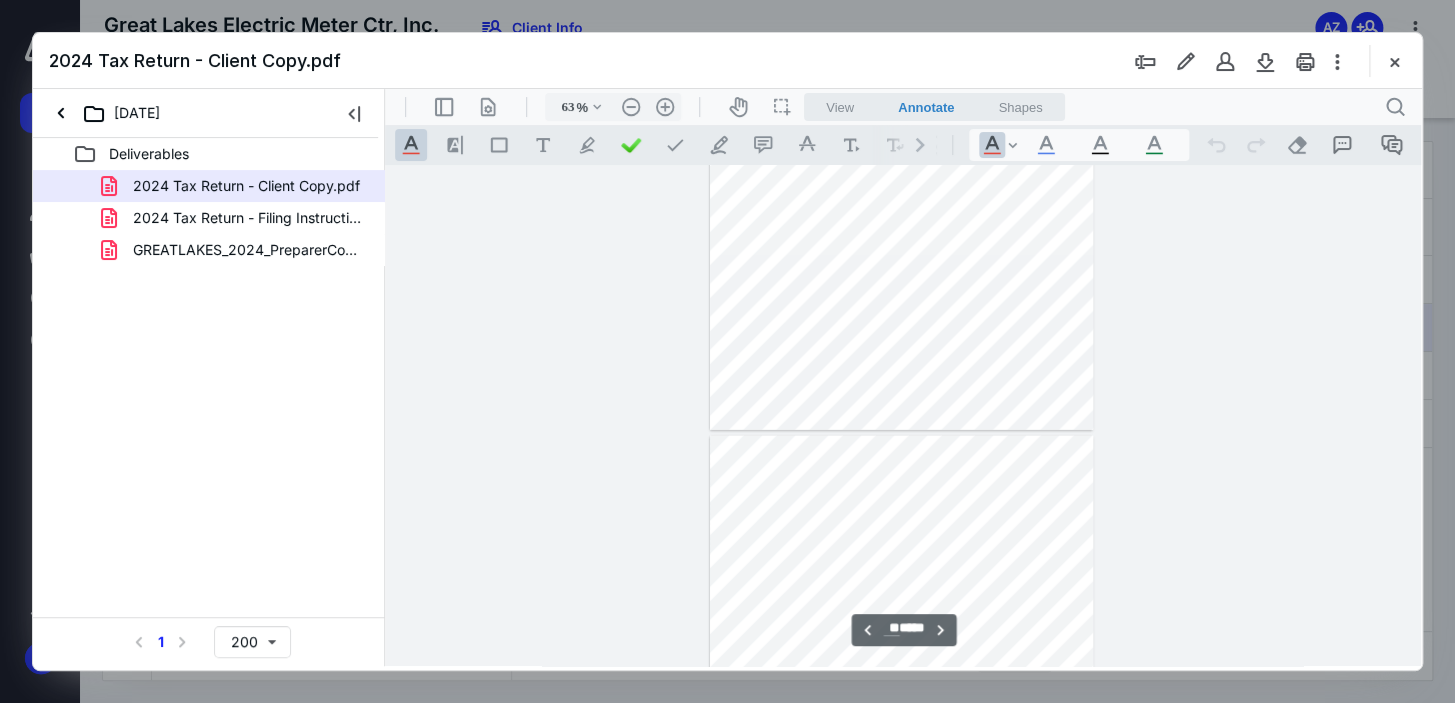 scroll, scrollTop: 5272, scrollLeft: 0, axis: vertical 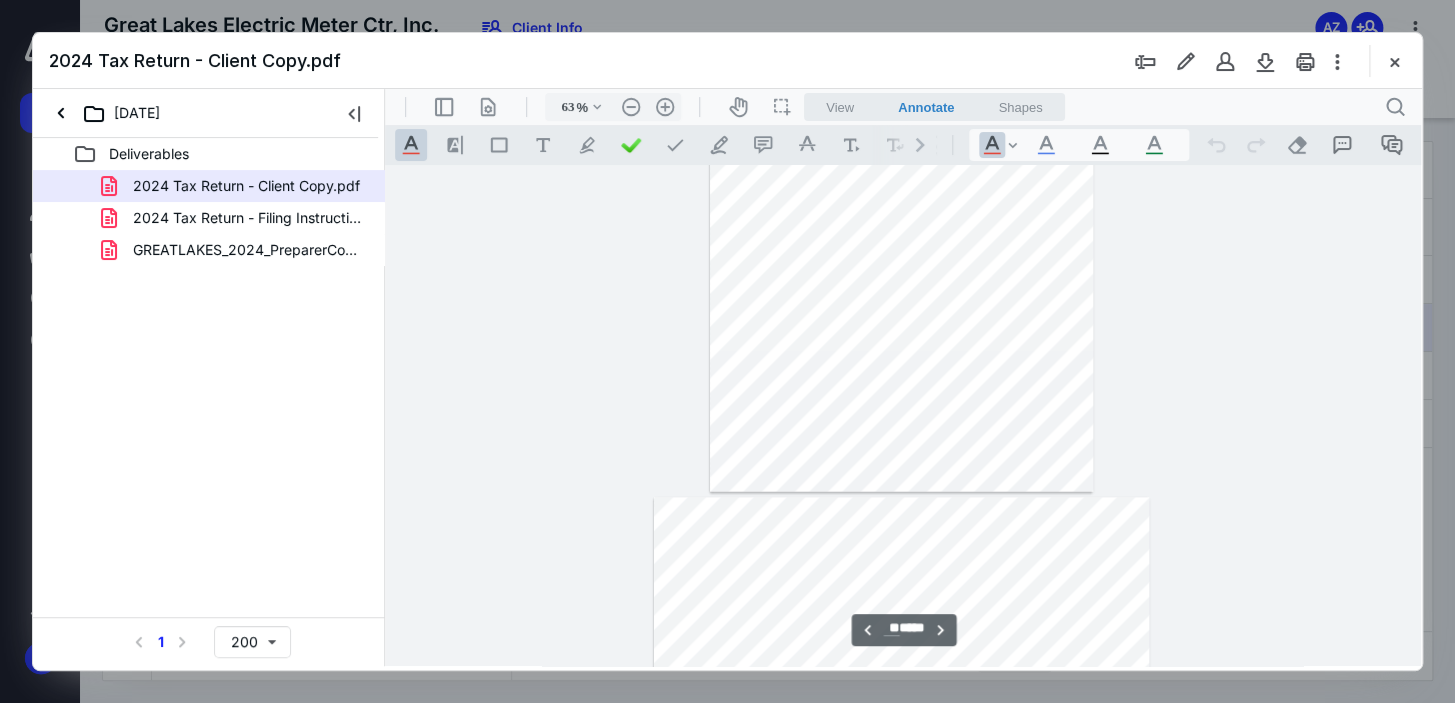 type on "**" 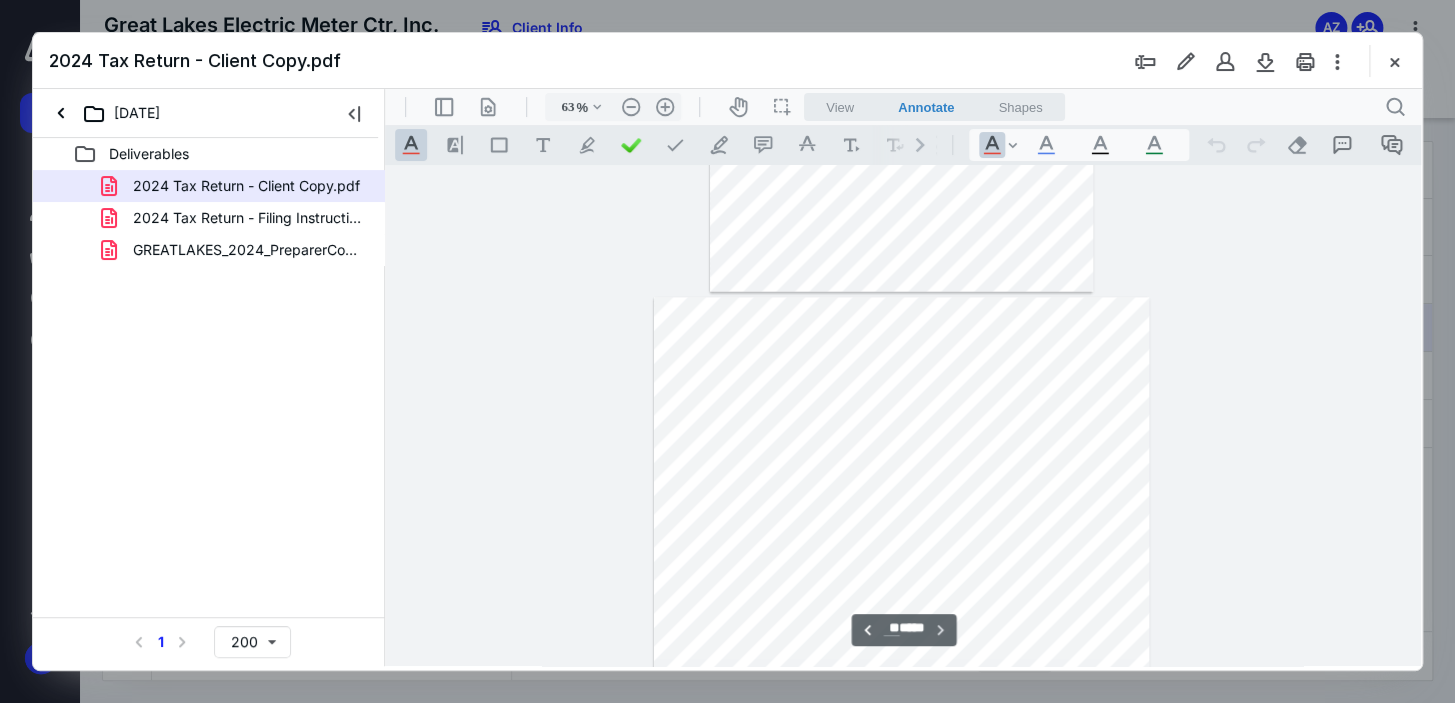 scroll, scrollTop: 7903, scrollLeft: 0, axis: vertical 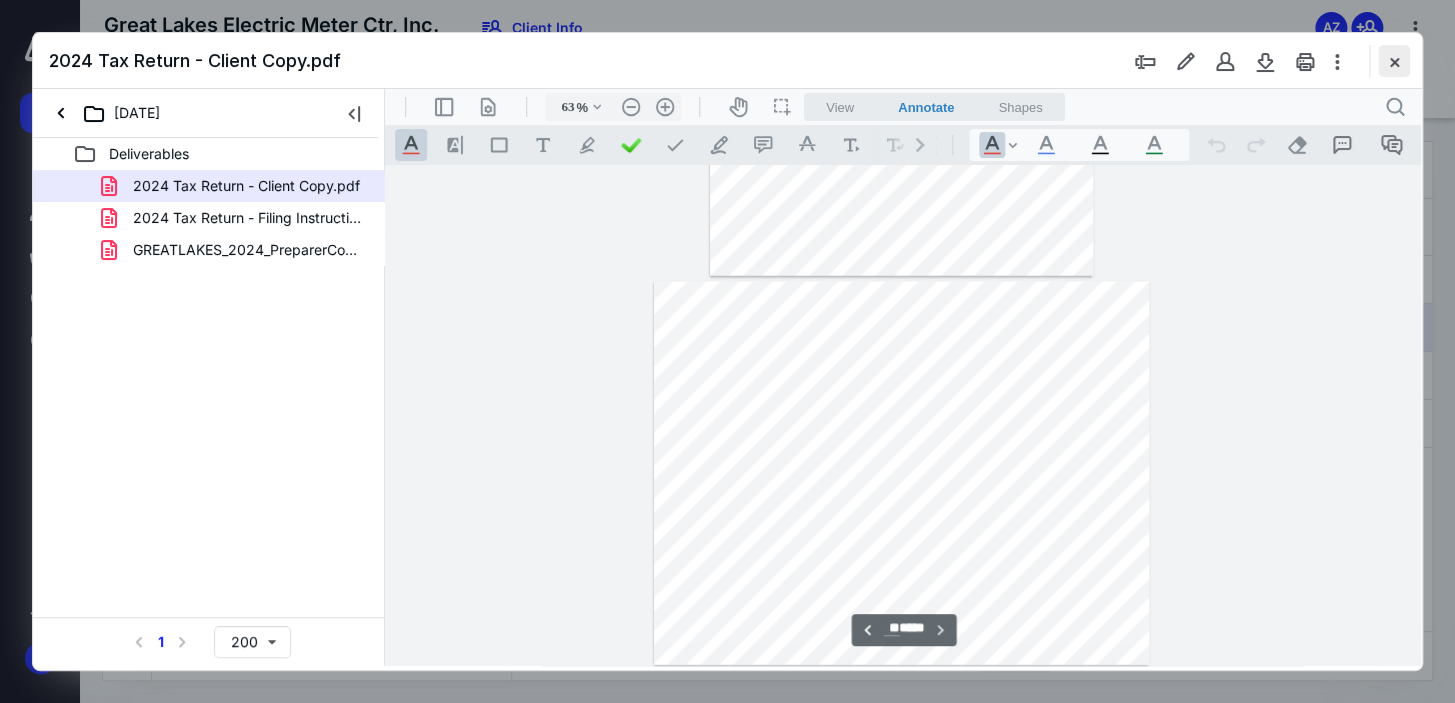 click at bounding box center [1394, 61] 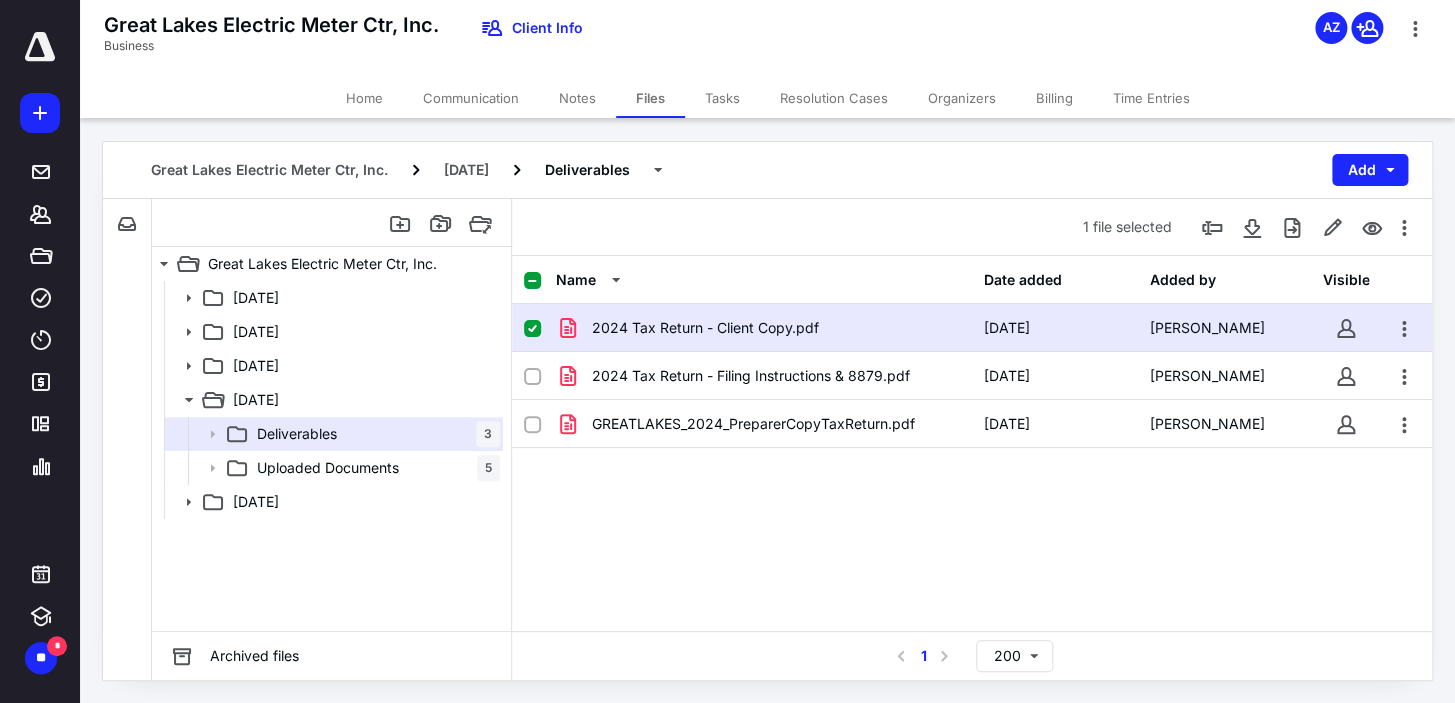 click at bounding box center [532, 329] 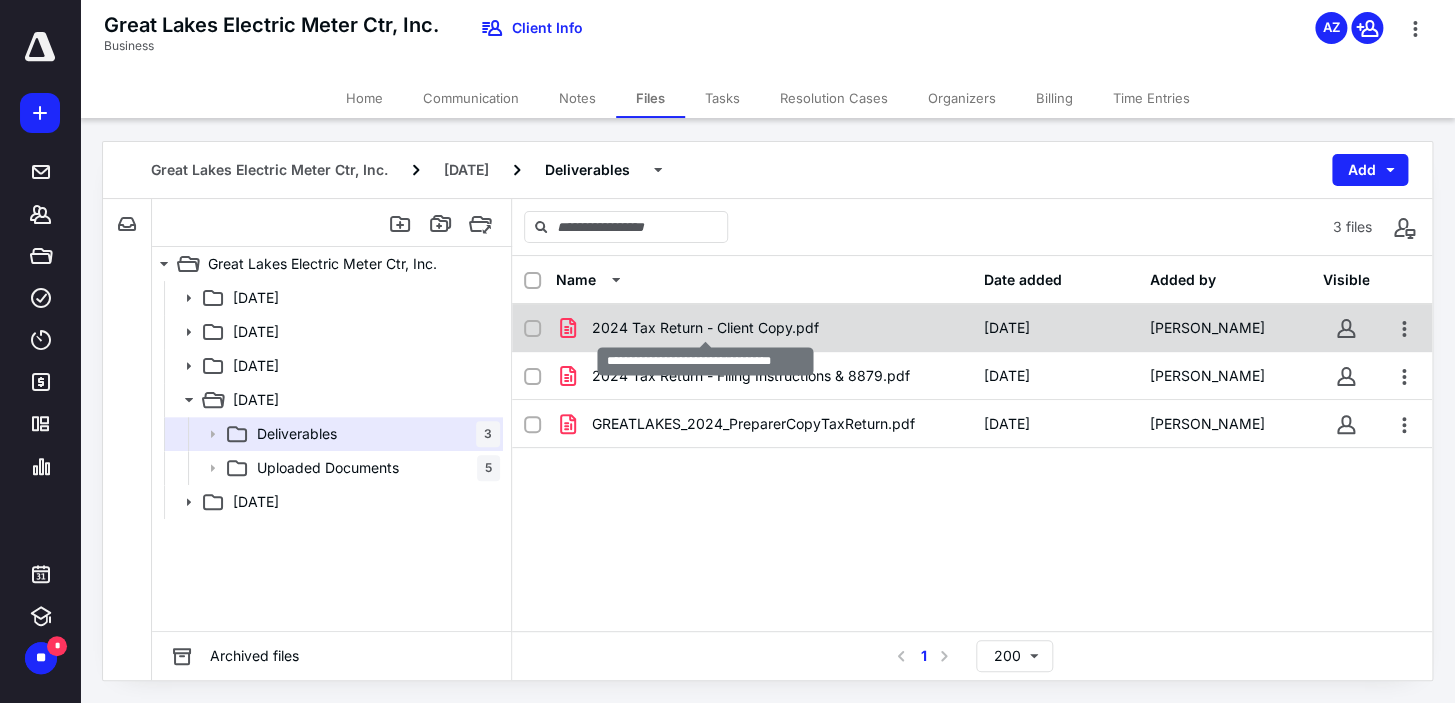 click on "2024 Tax Return - Client Copy.pdf" at bounding box center [705, 328] 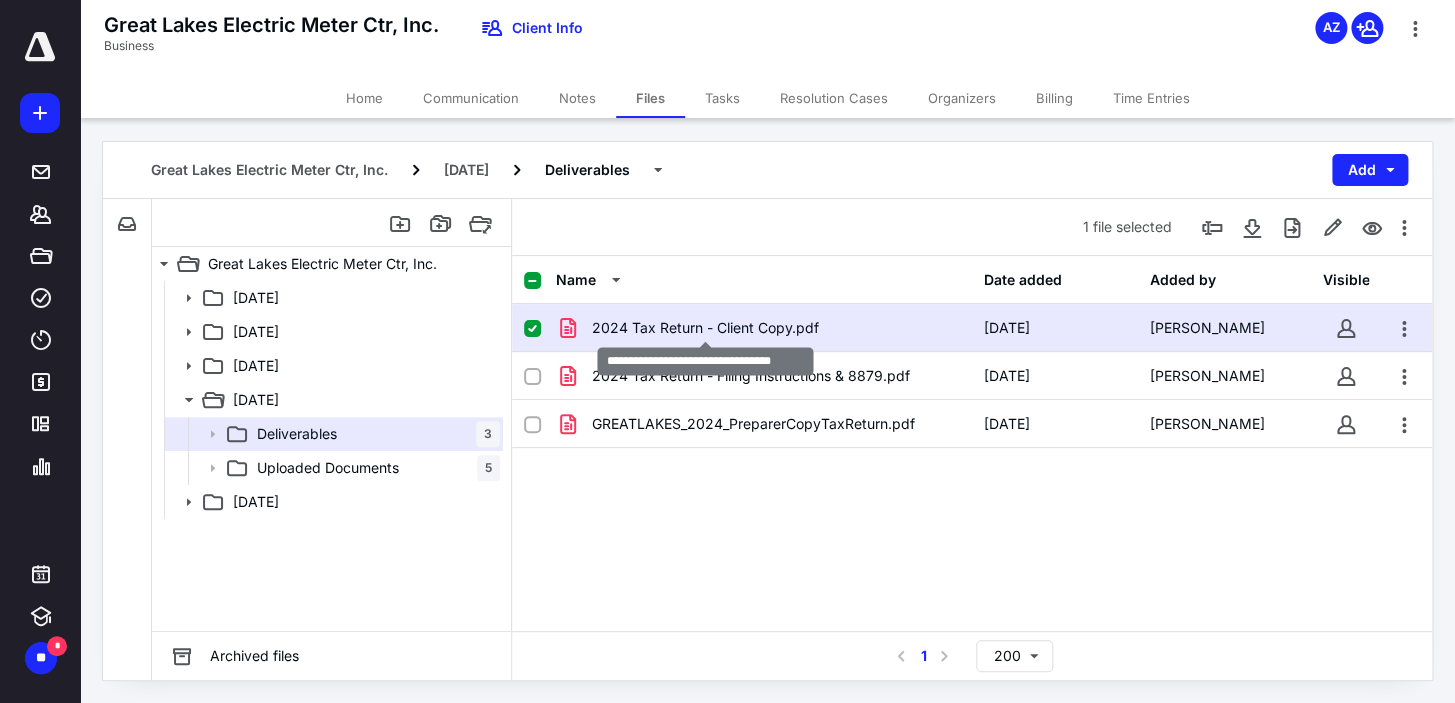 click on "2024 Tax Return - Client Copy.pdf" at bounding box center (705, 328) 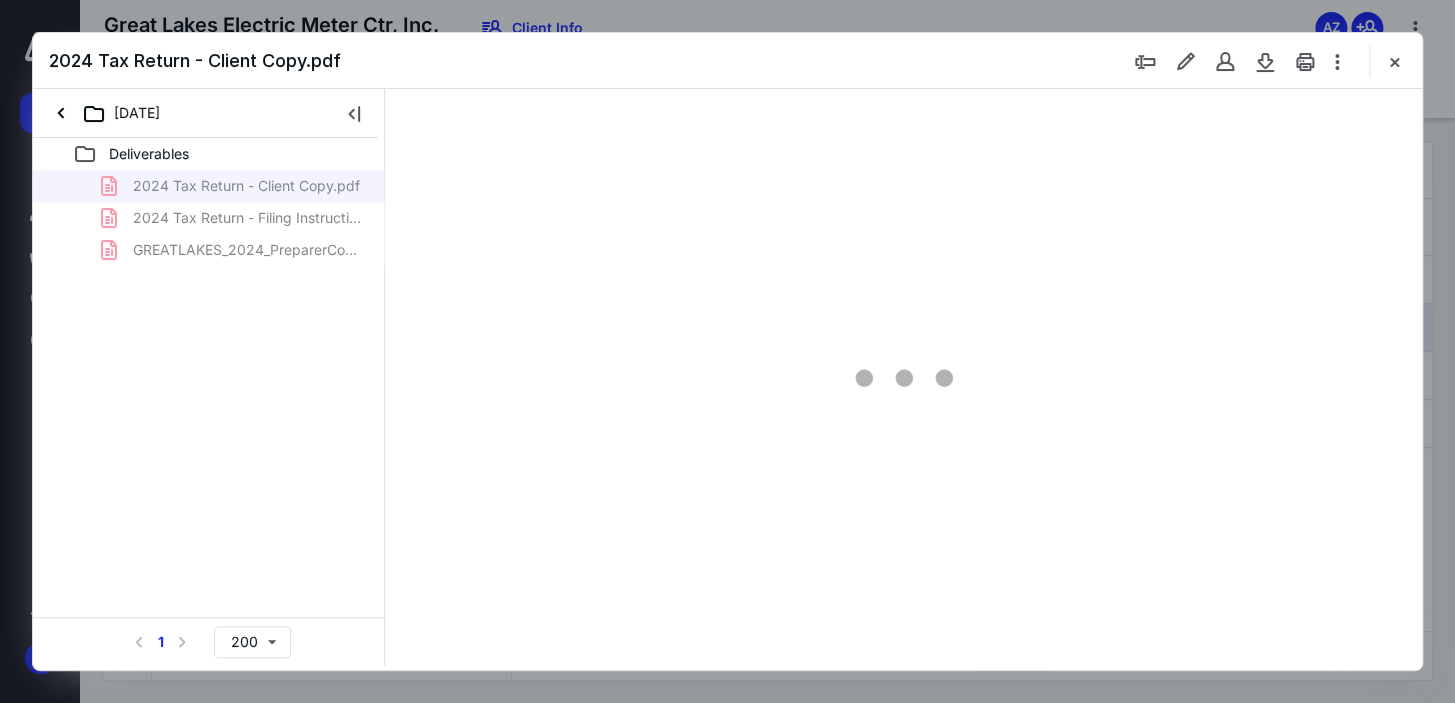 scroll, scrollTop: 0, scrollLeft: 0, axis: both 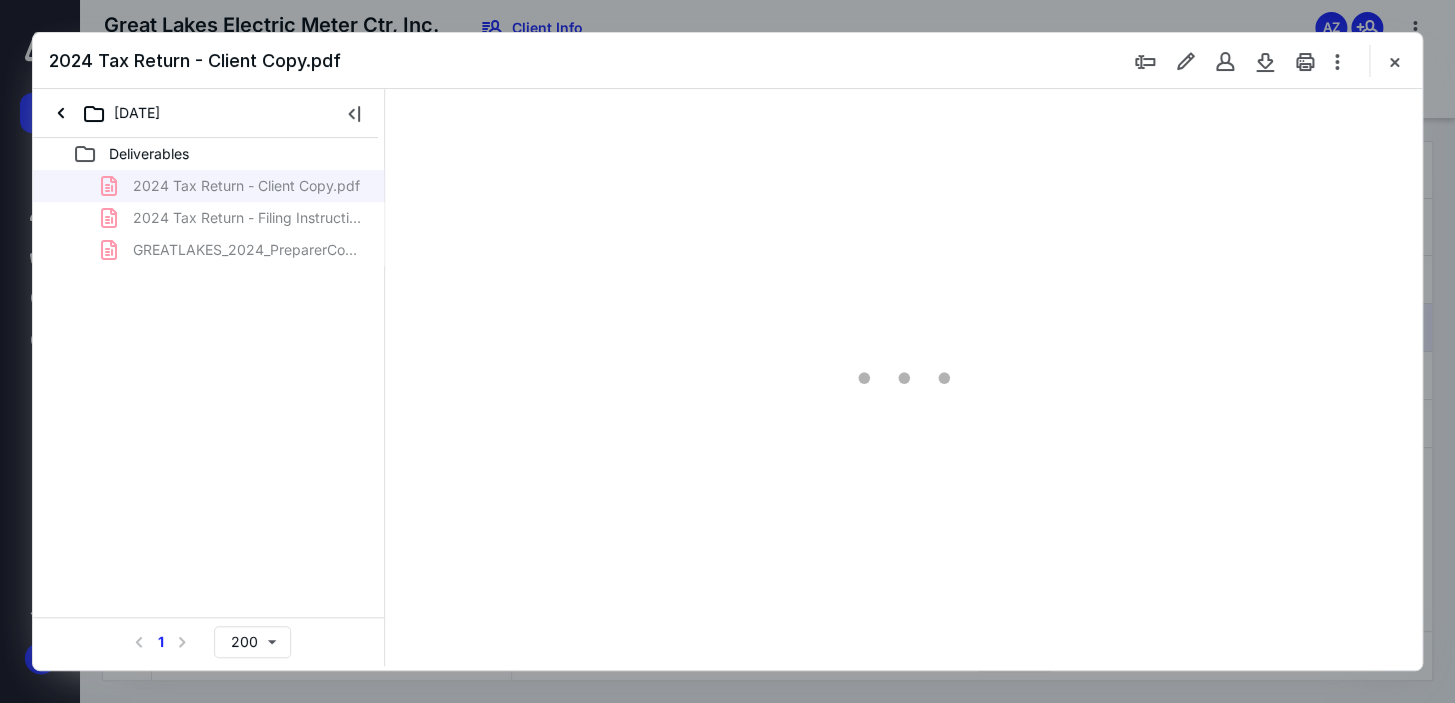 type on "63" 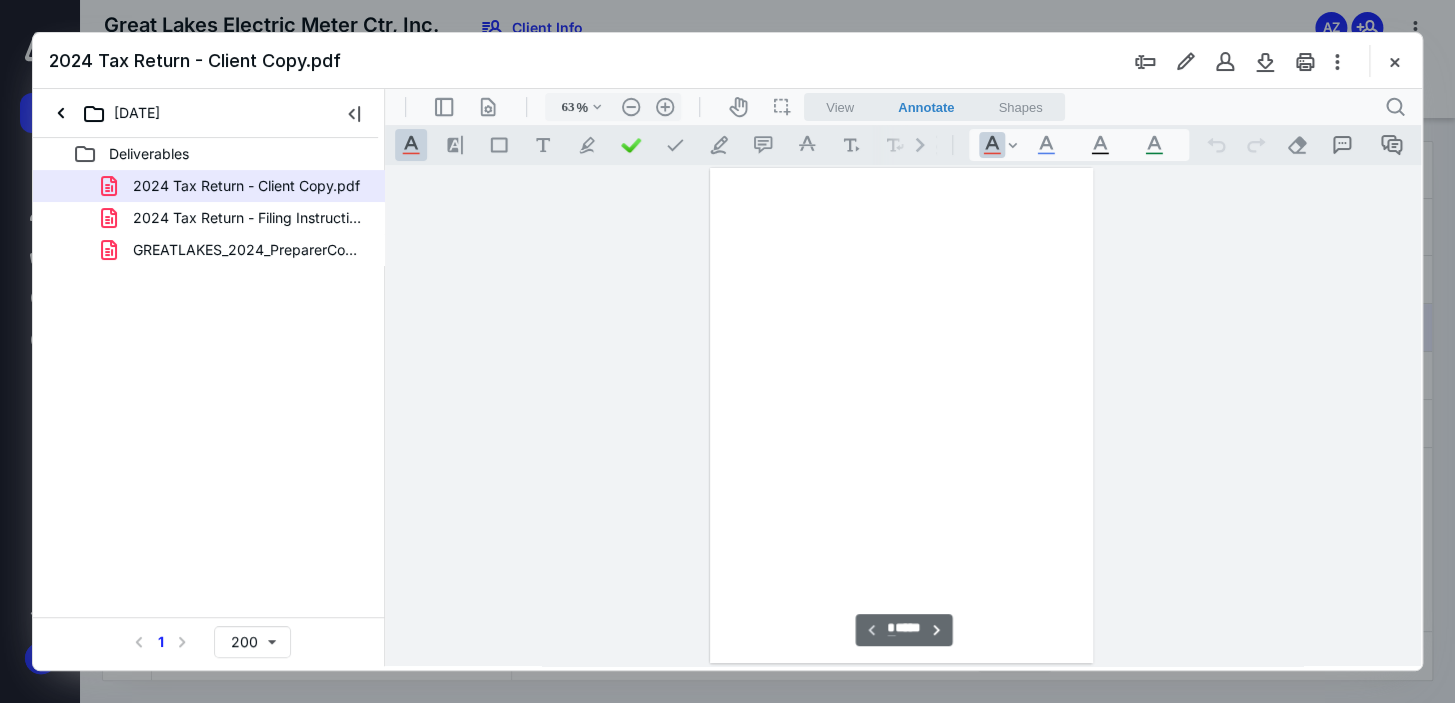 scroll, scrollTop: 79, scrollLeft: 0, axis: vertical 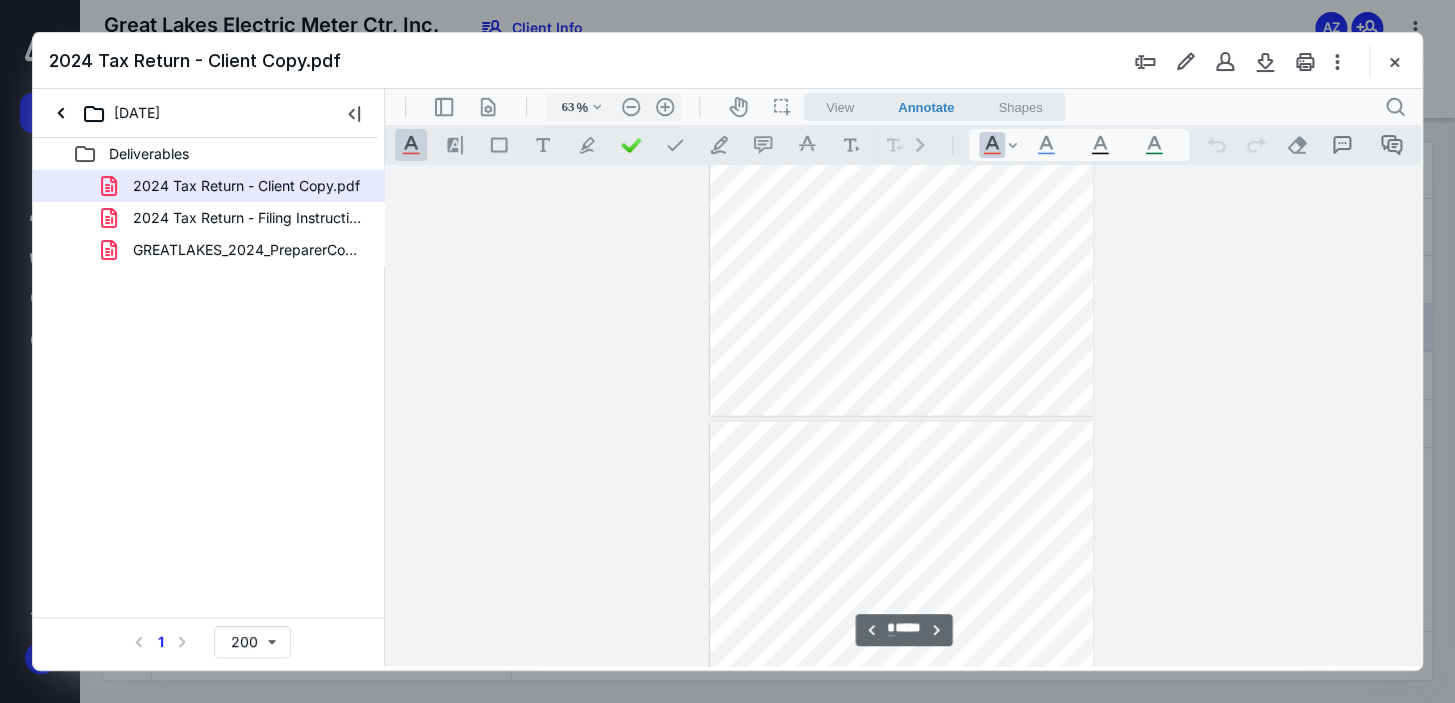type on "*" 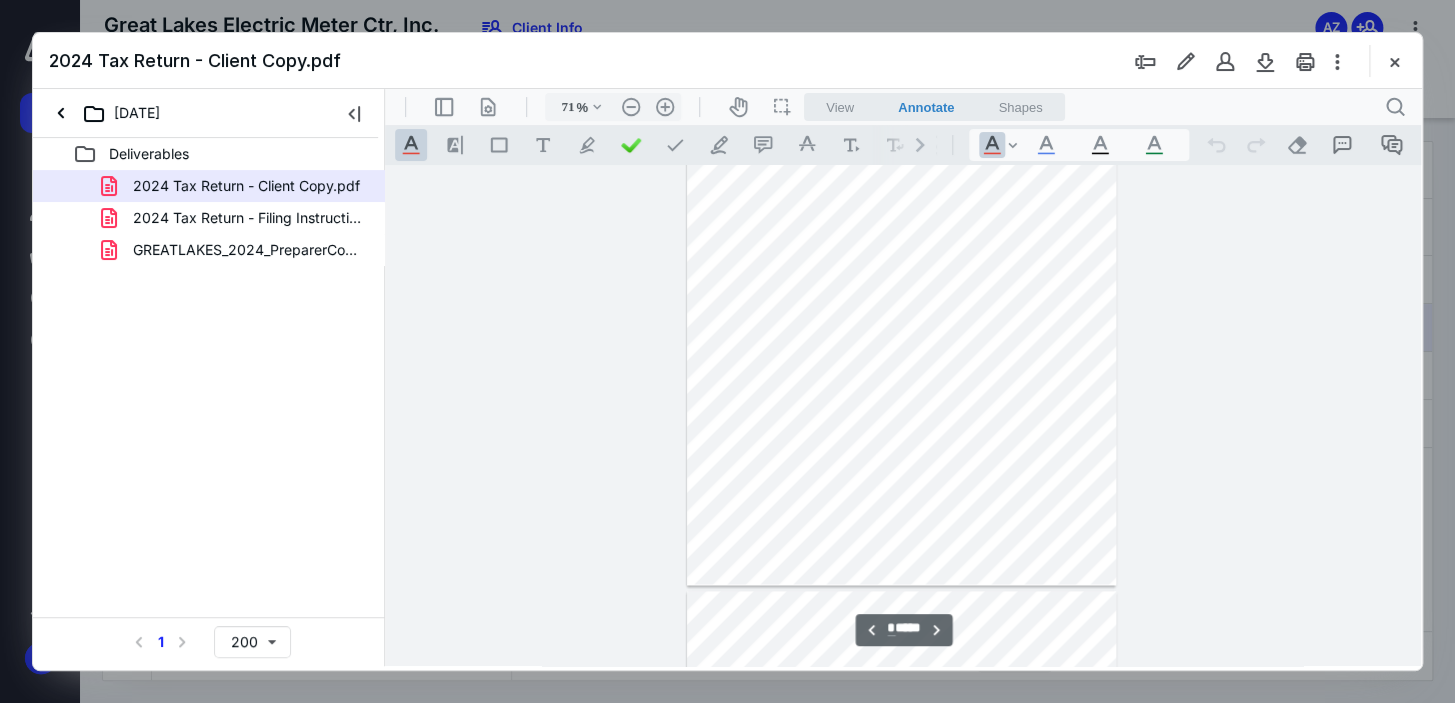type on "78" 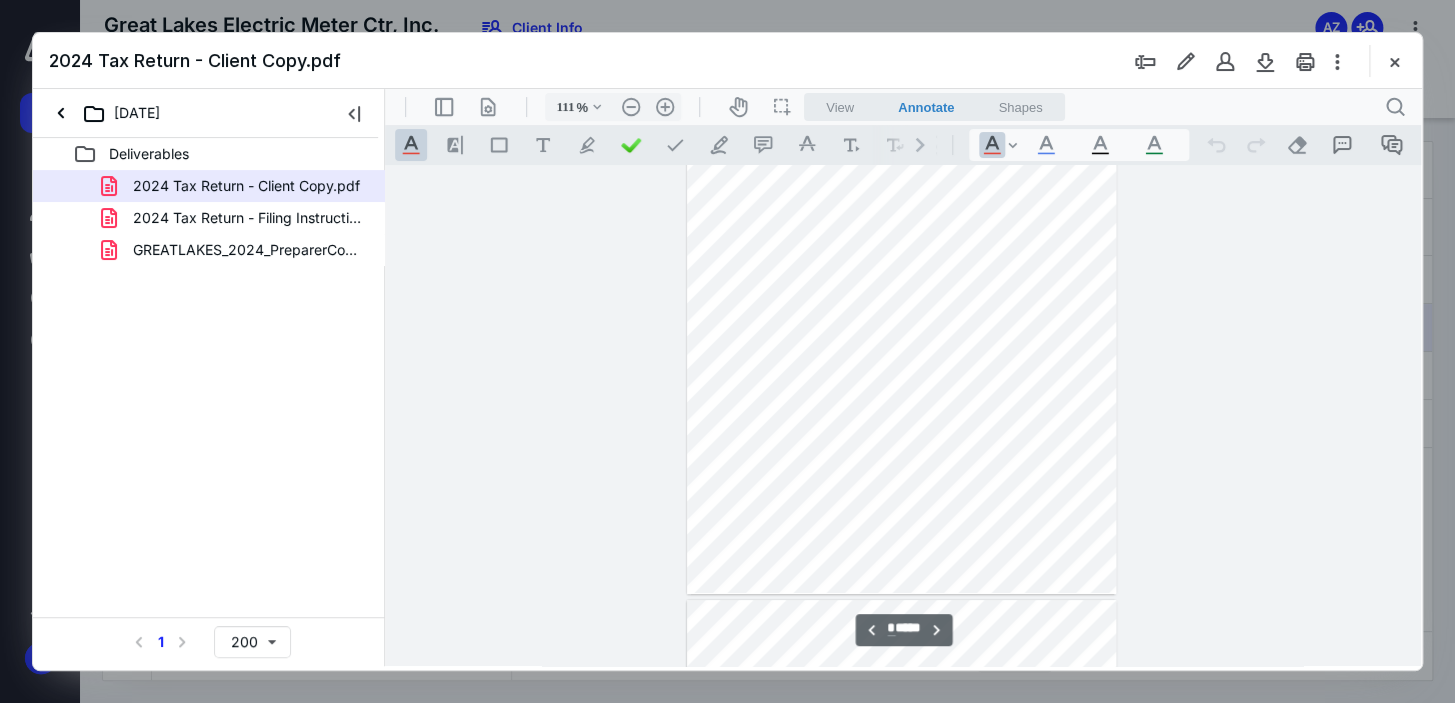 type on "136" 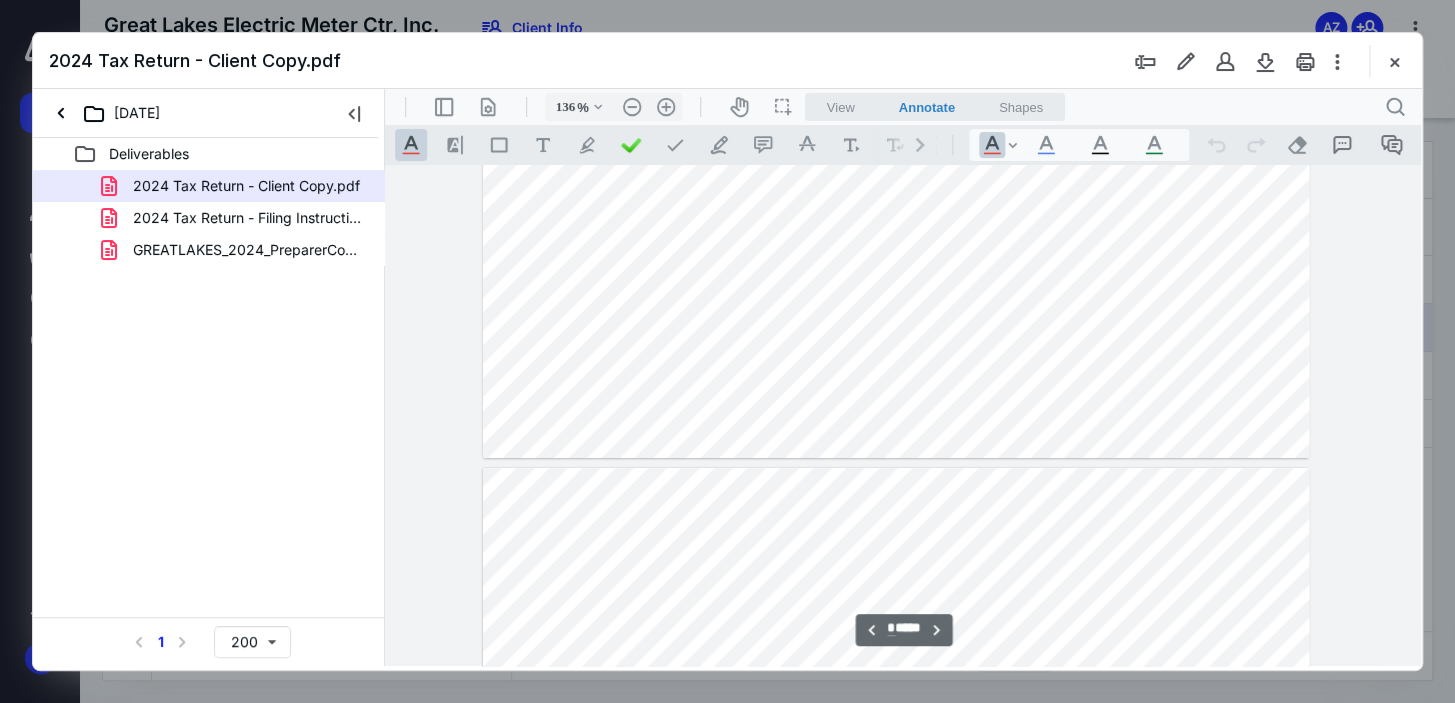 type on "*" 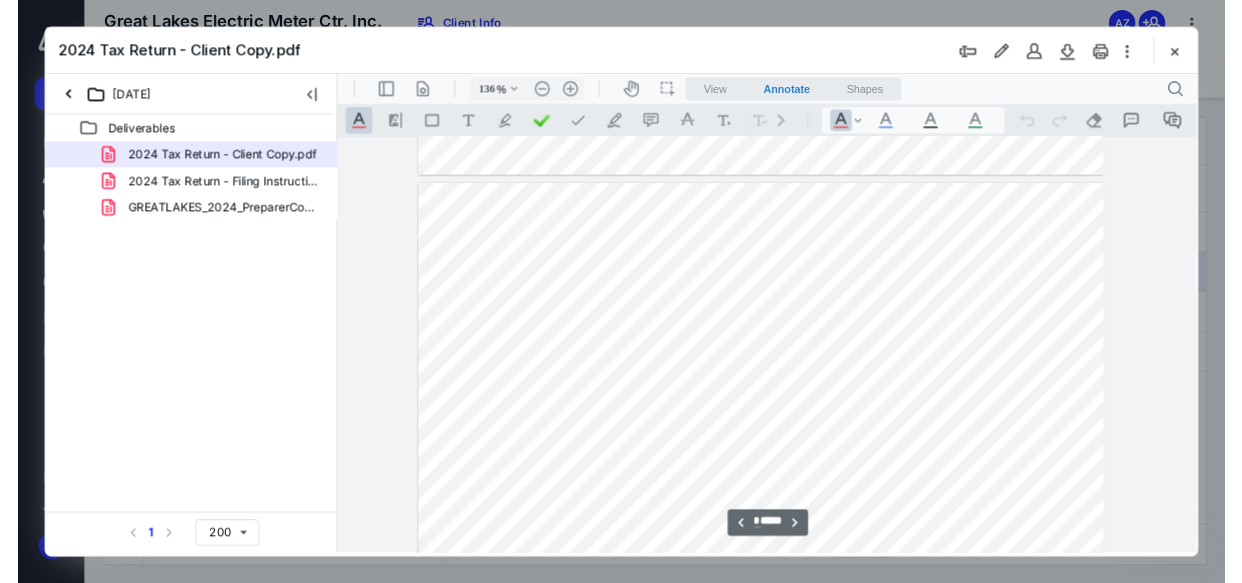 scroll, scrollTop: 3215, scrollLeft: 29, axis: both 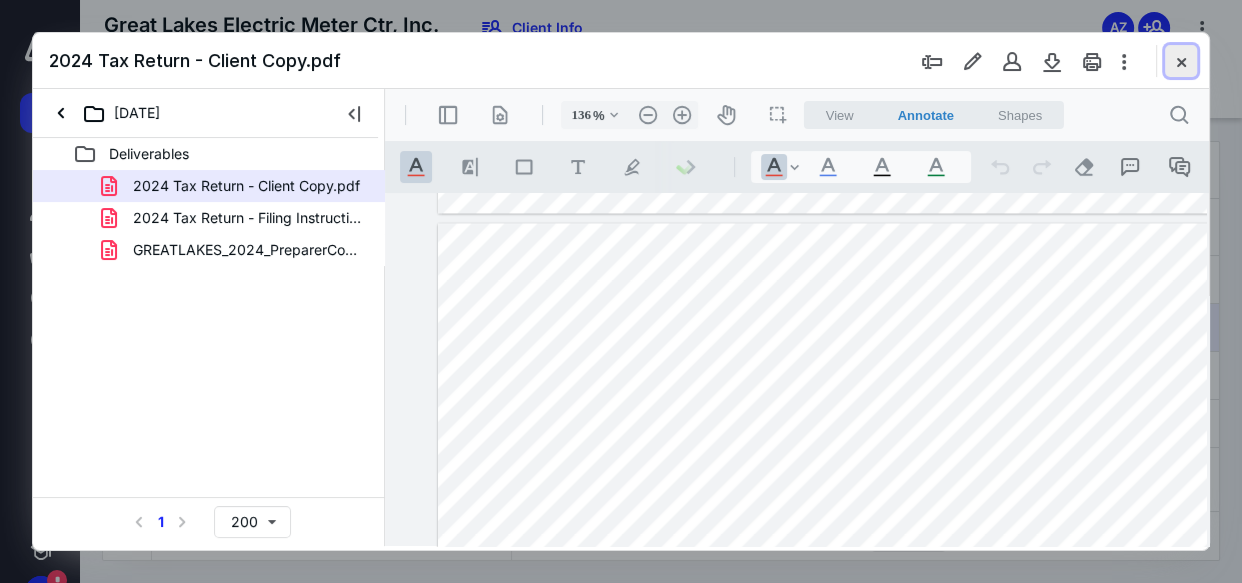 click at bounding box center [1181, 61] 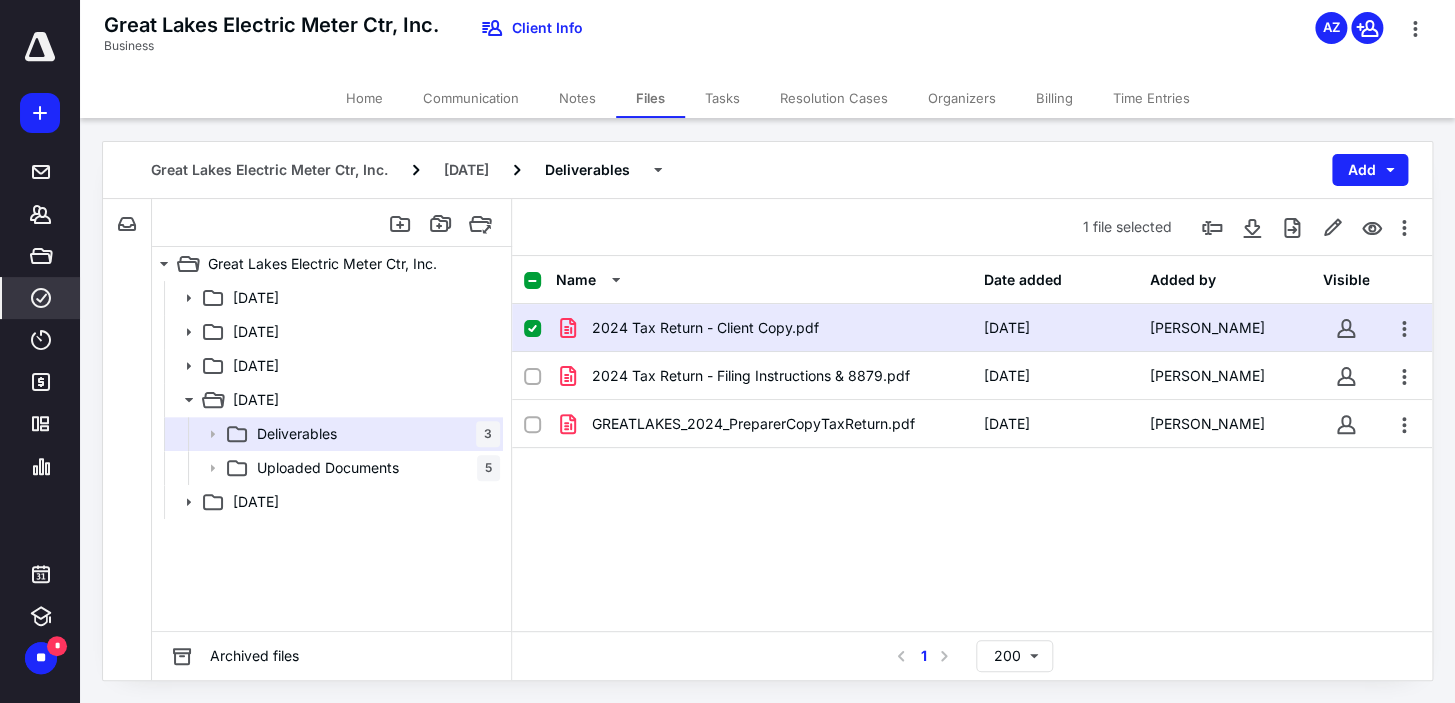 click on "****" at bounding box center (41, 298) 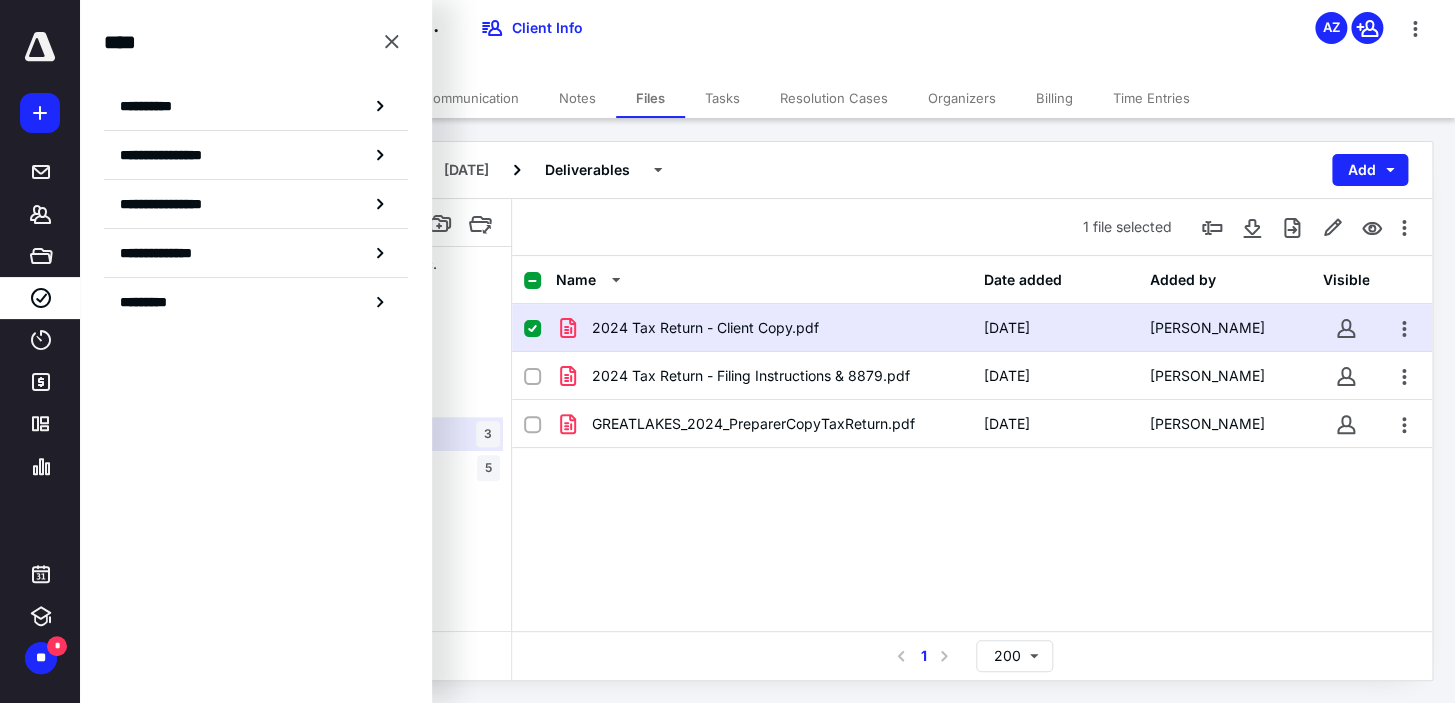 click on "**********" at bounding box center (256, 106) 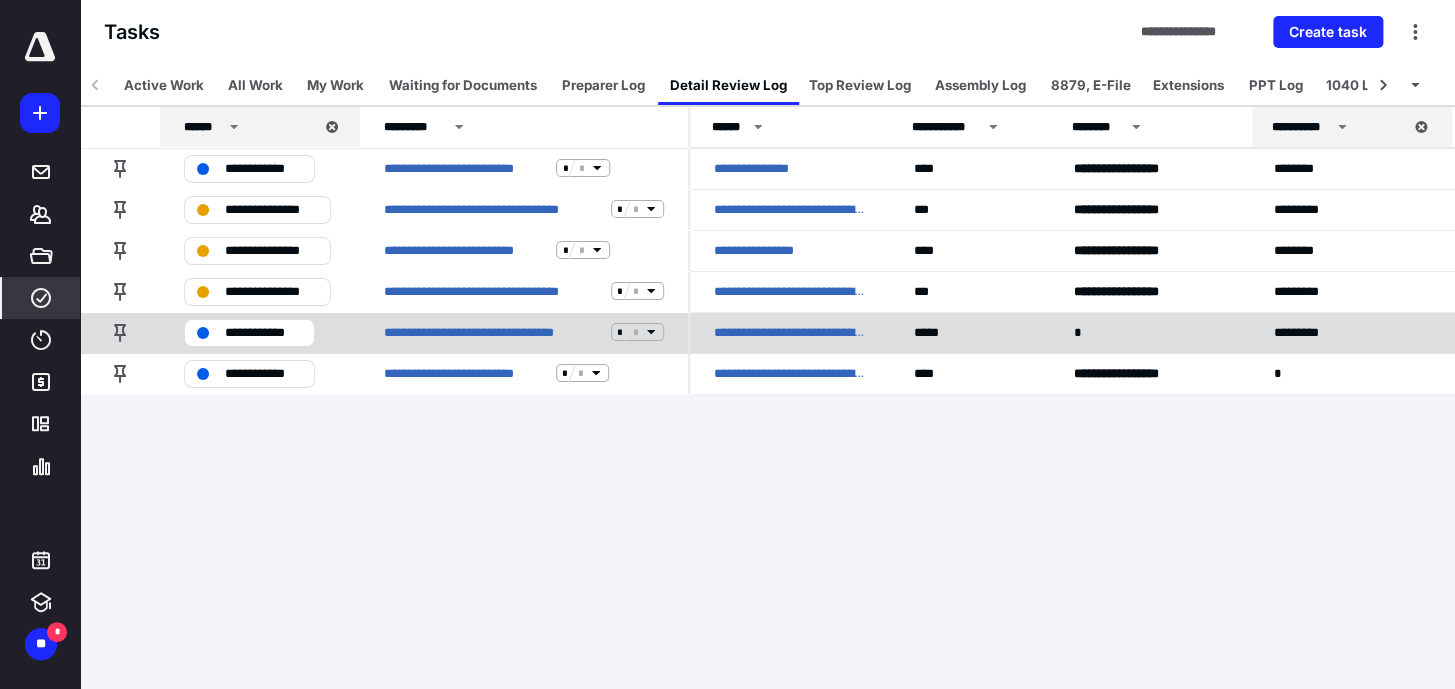 click 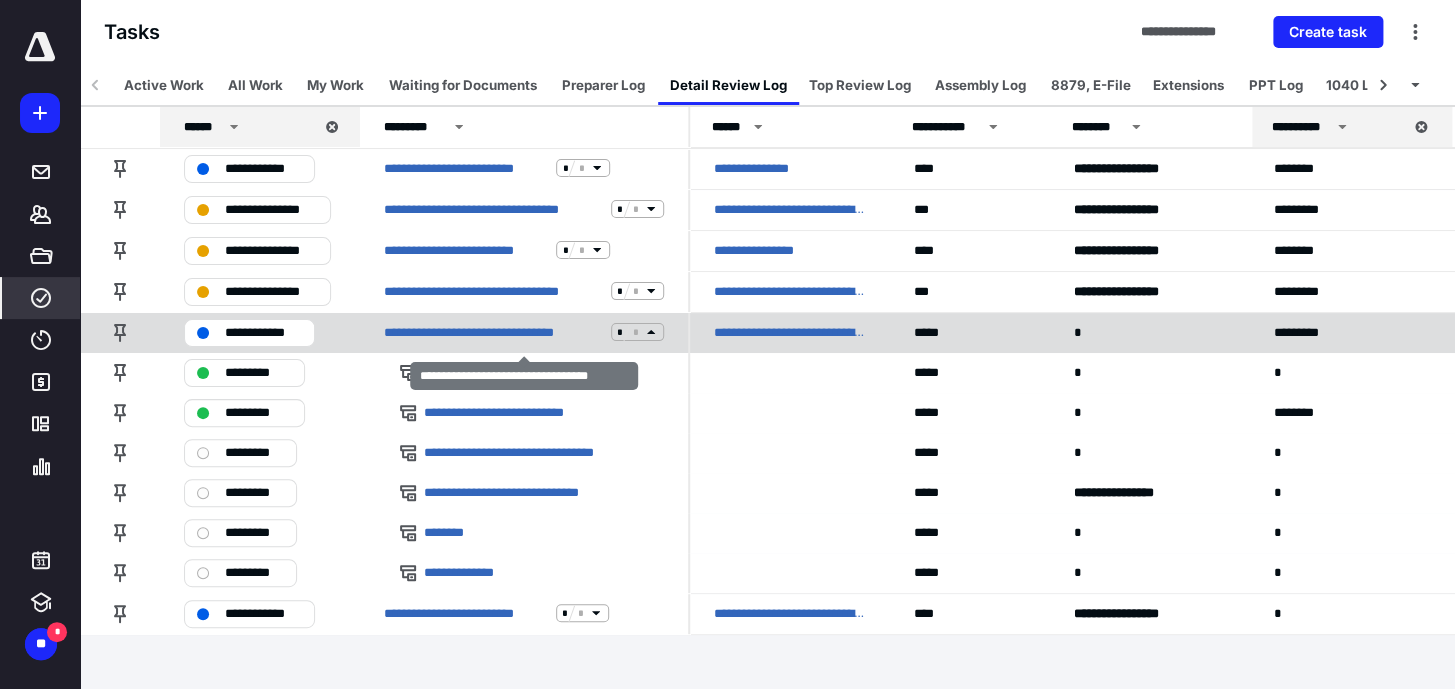 click 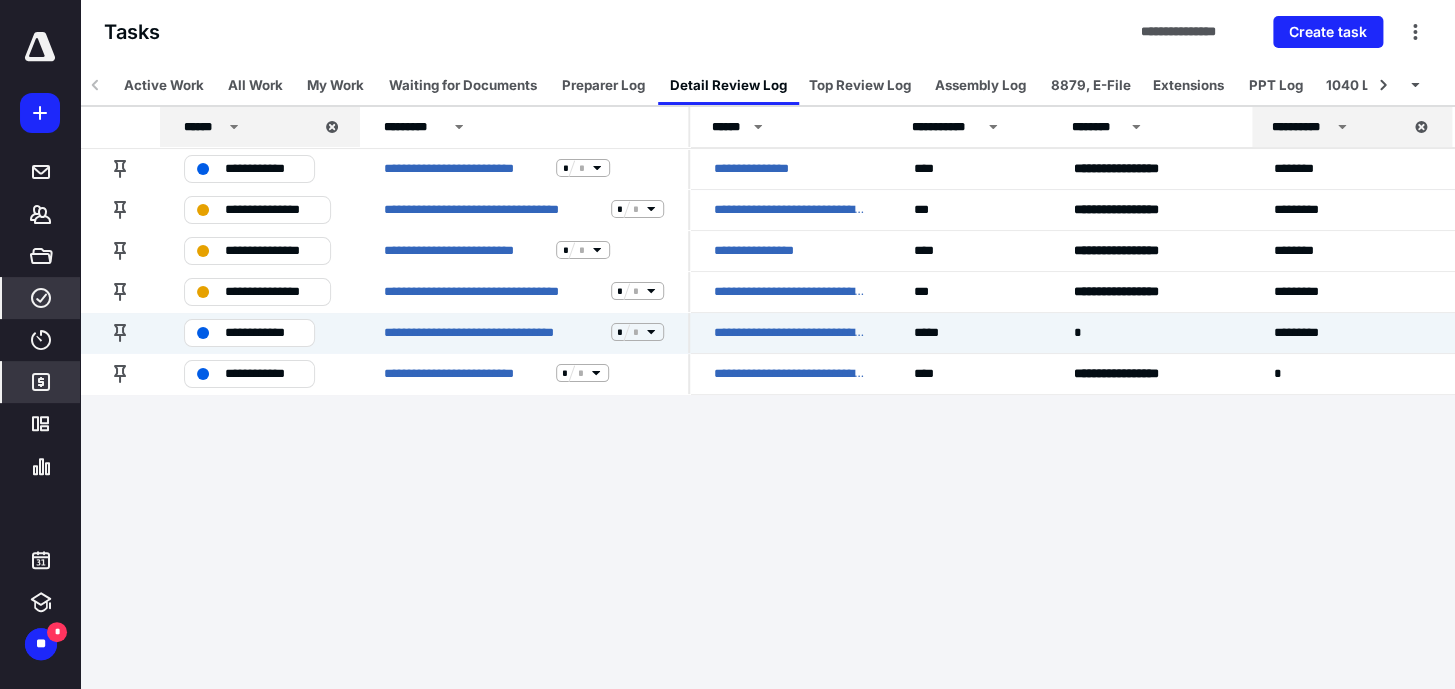 click on "*******" at bounding box center (41, 382) 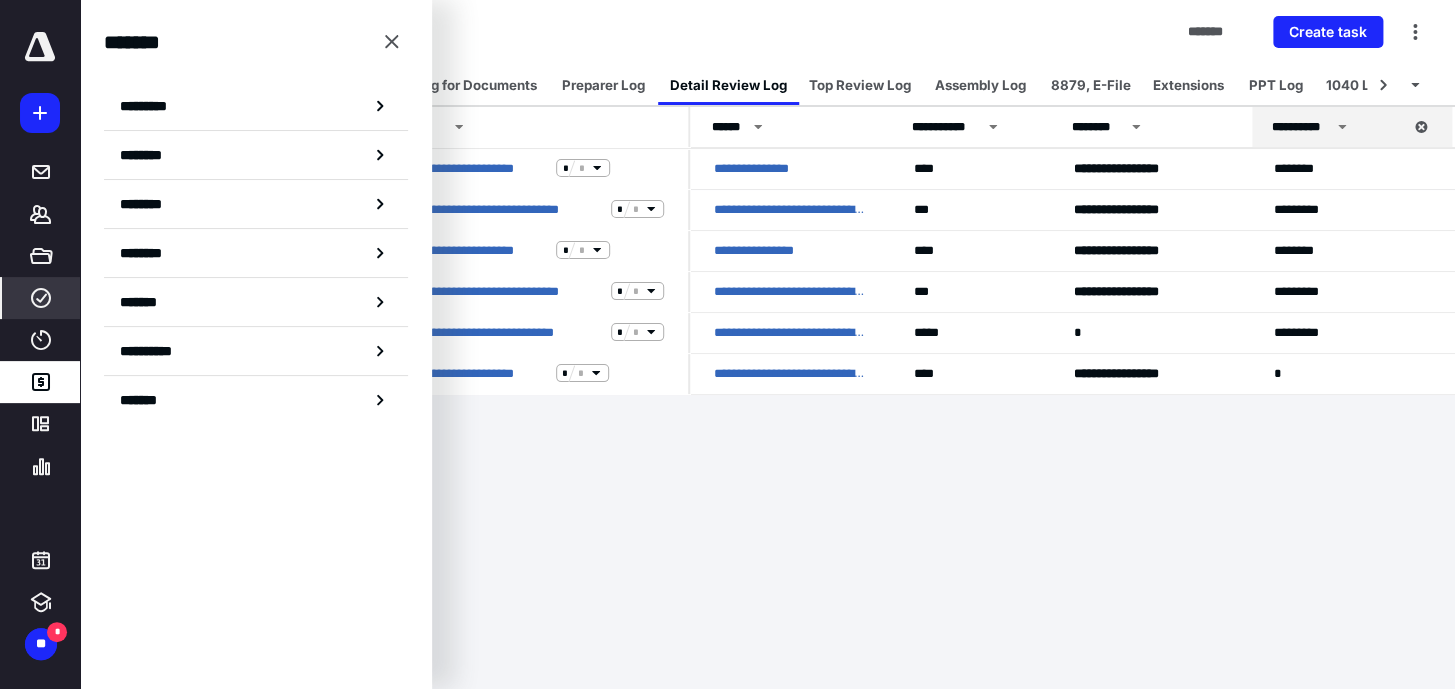 click on "*********" at bounding box center [256, 106] 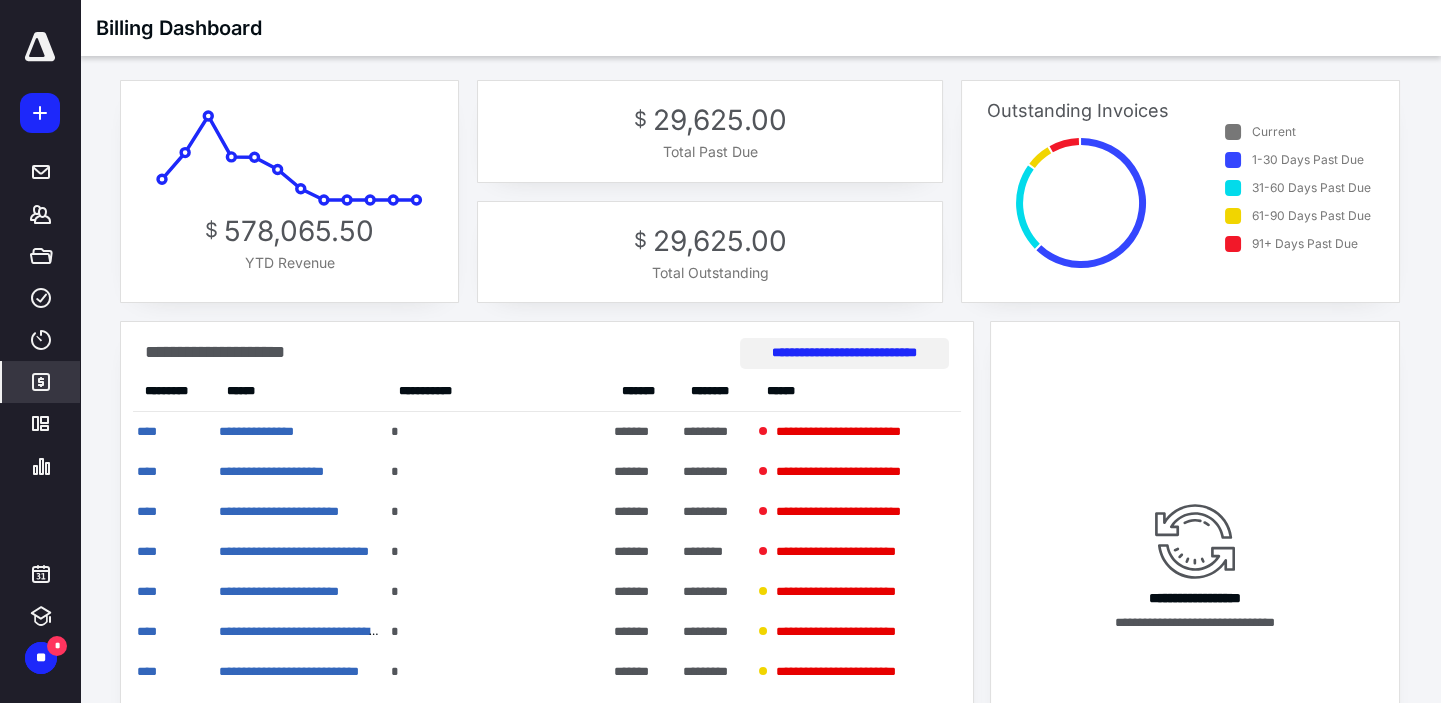 click on "**********" at bounding box center [844, 353] 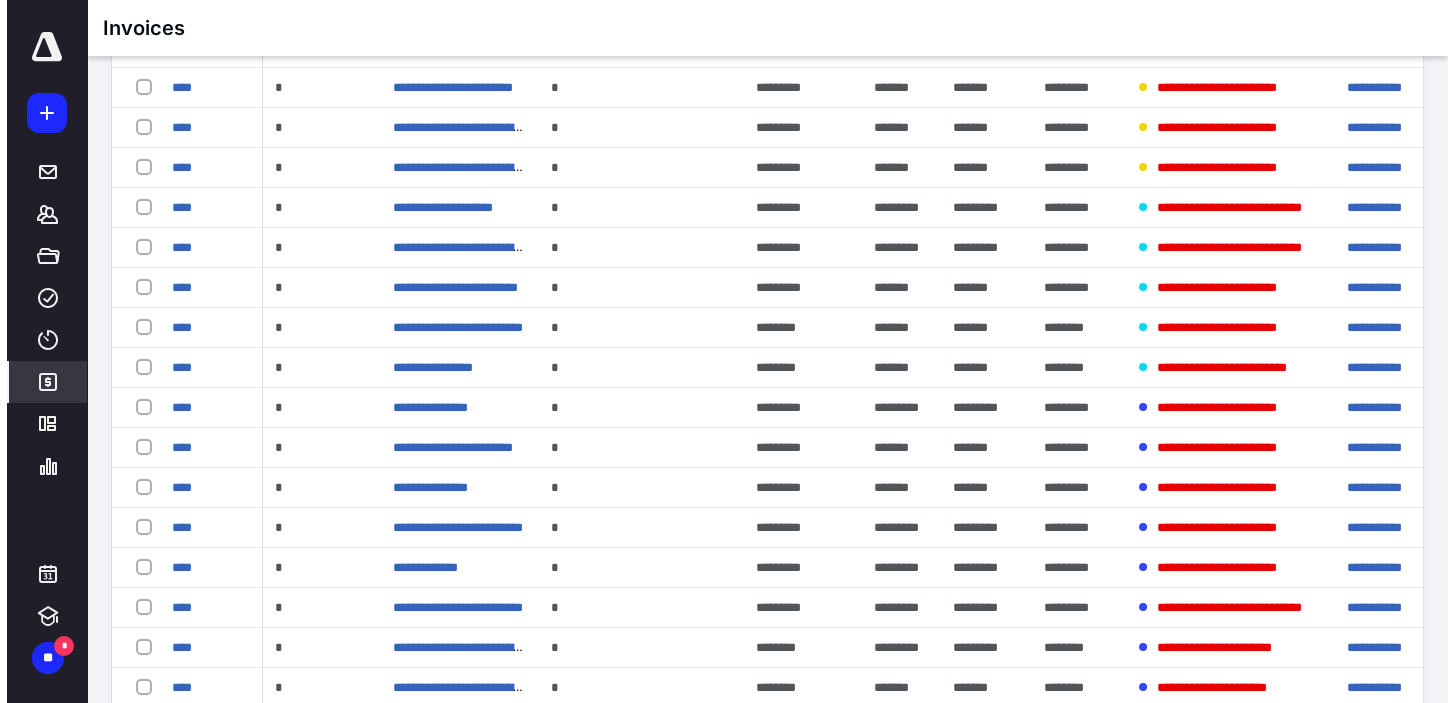 scroll, scrollTop: 593, scrollLeft: 0, axis: vertical 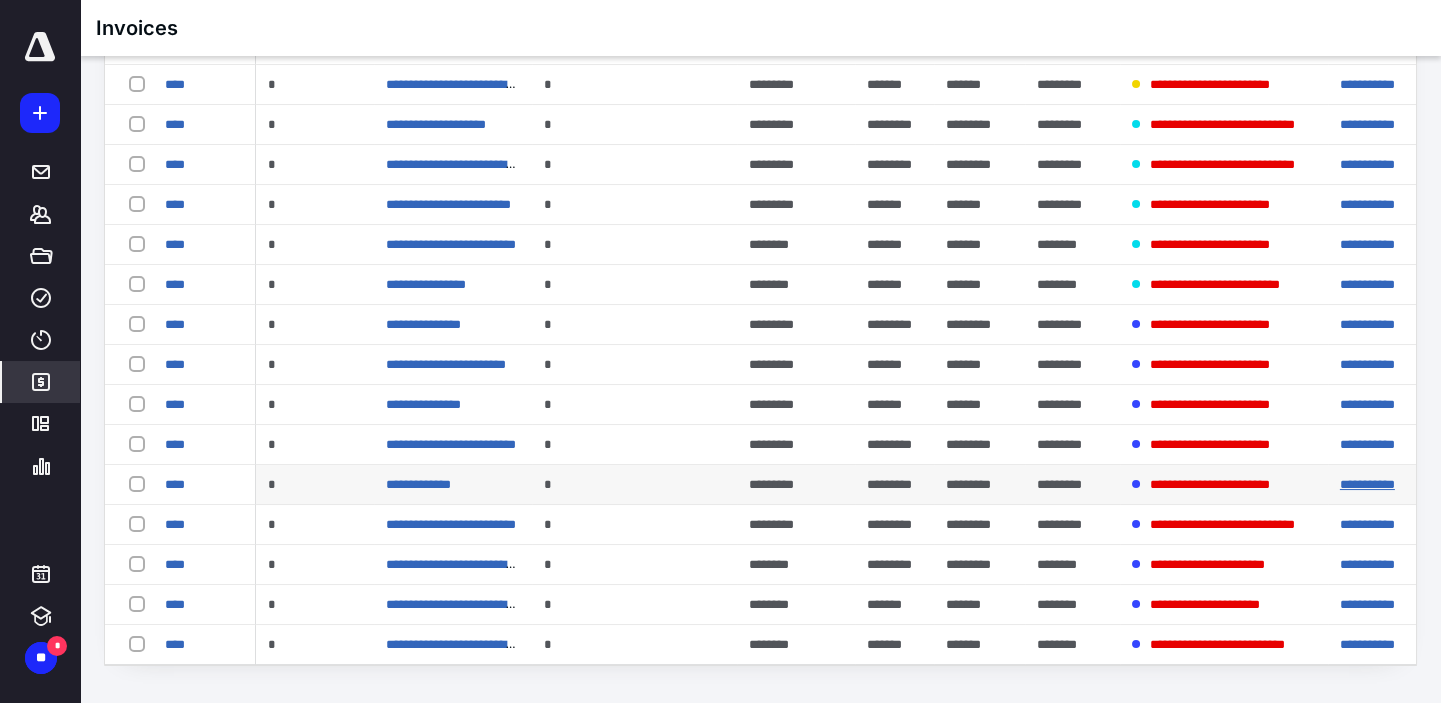 click on "**********" at bounding box center (1367, 484) 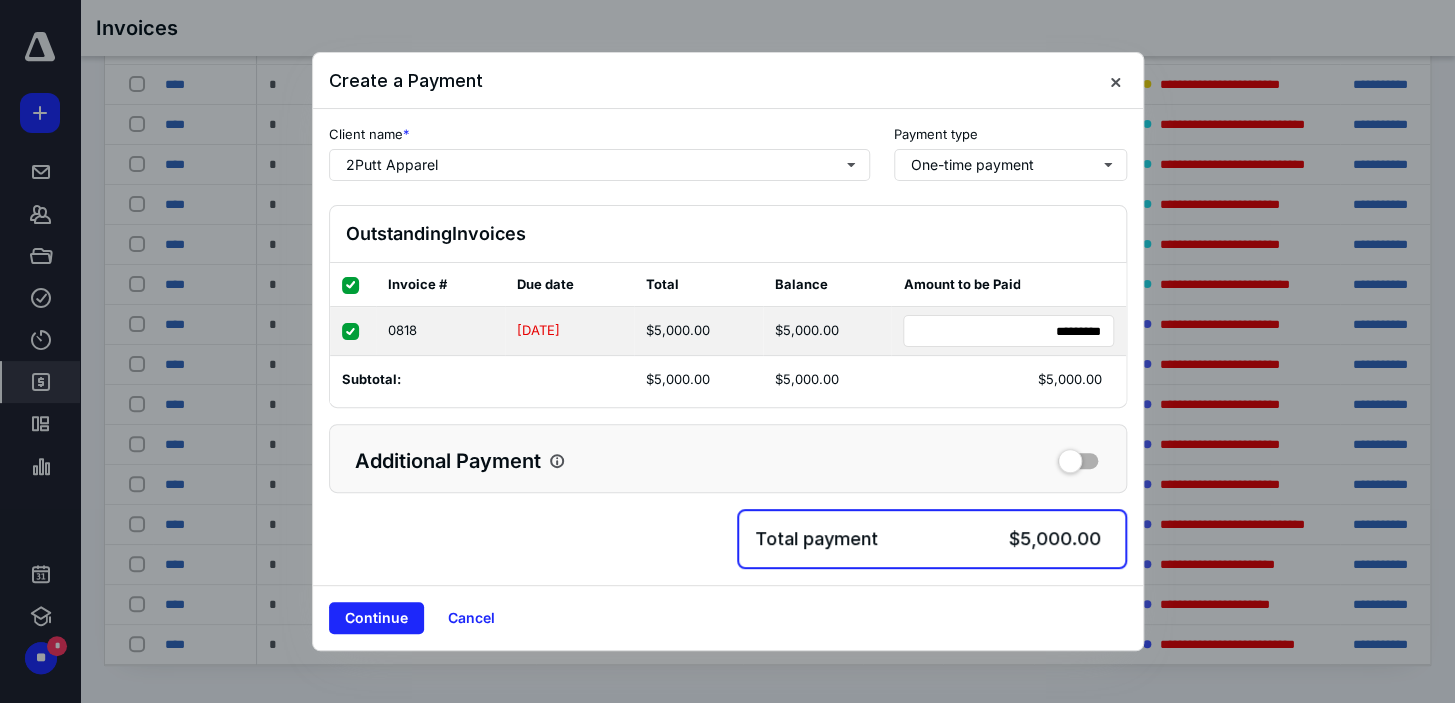 click 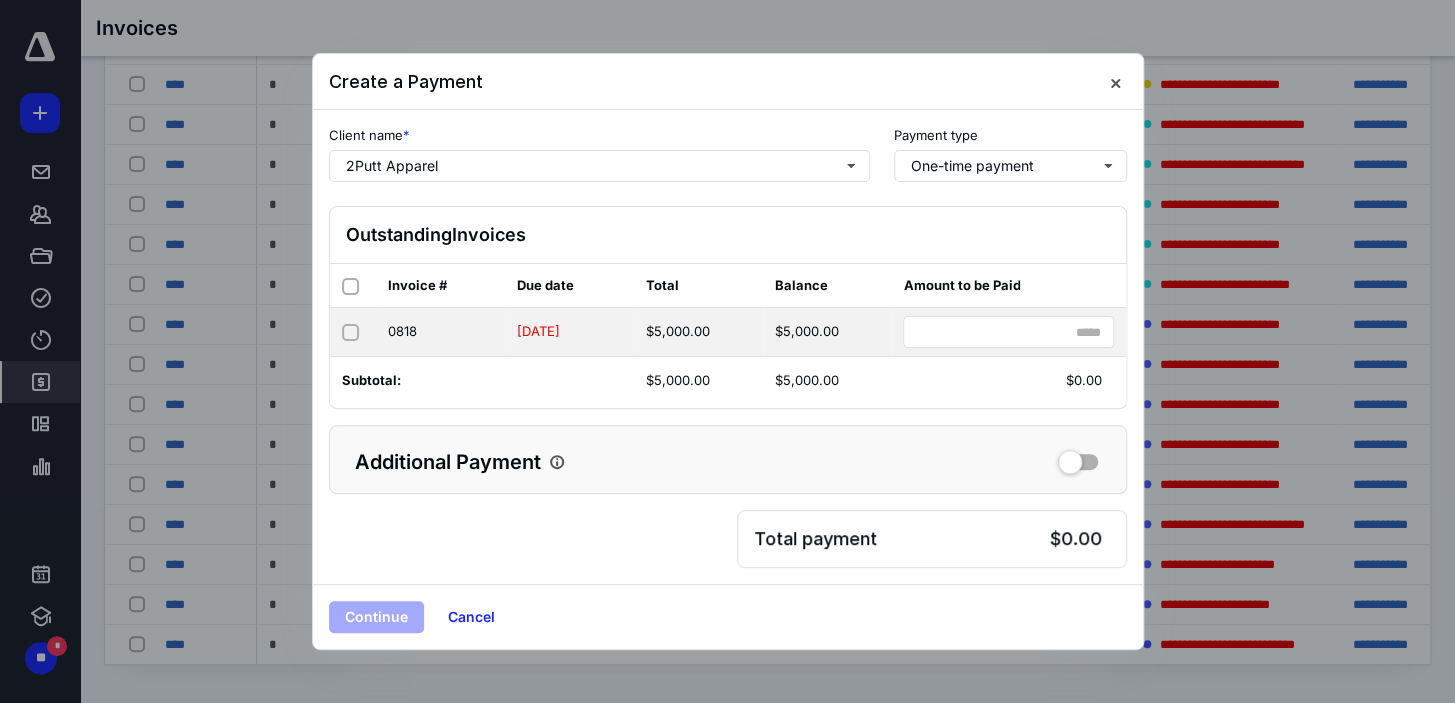 click 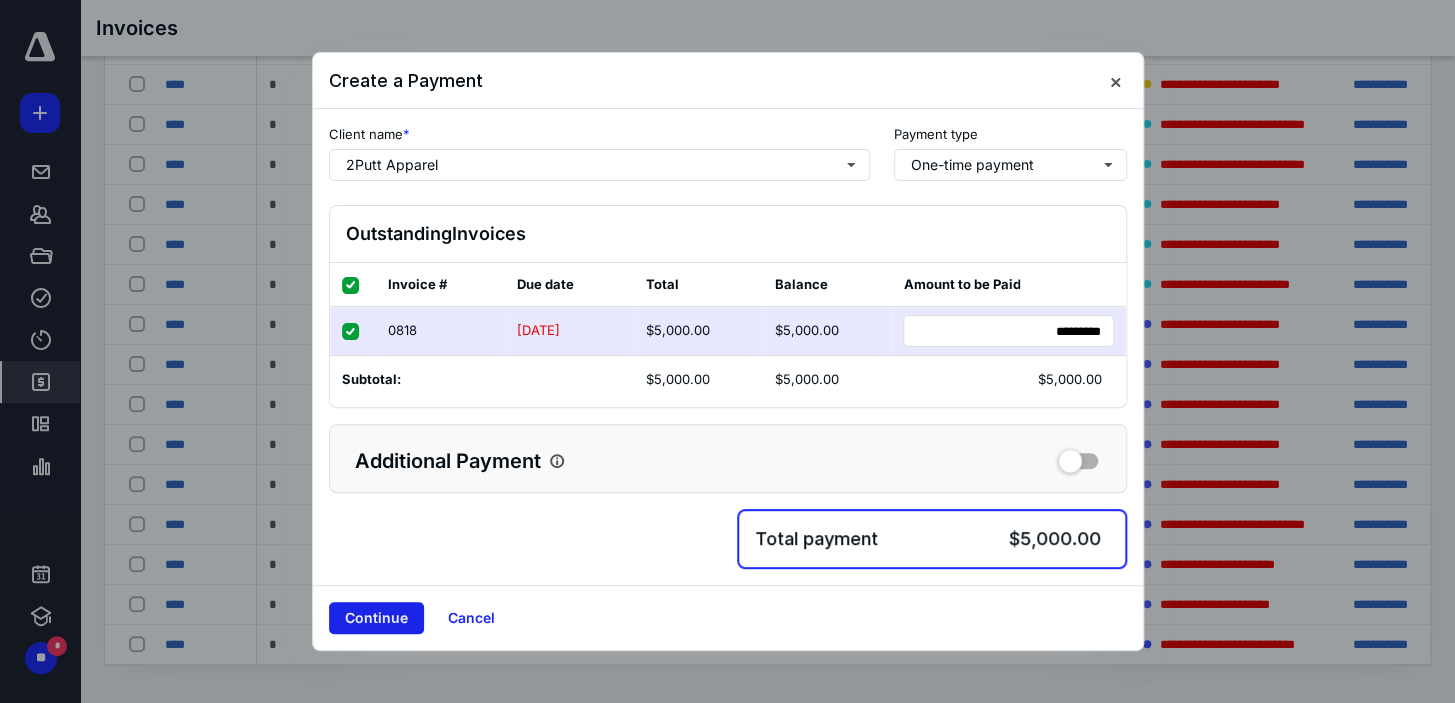 click on "Continue" at bounding box center [376, 618] 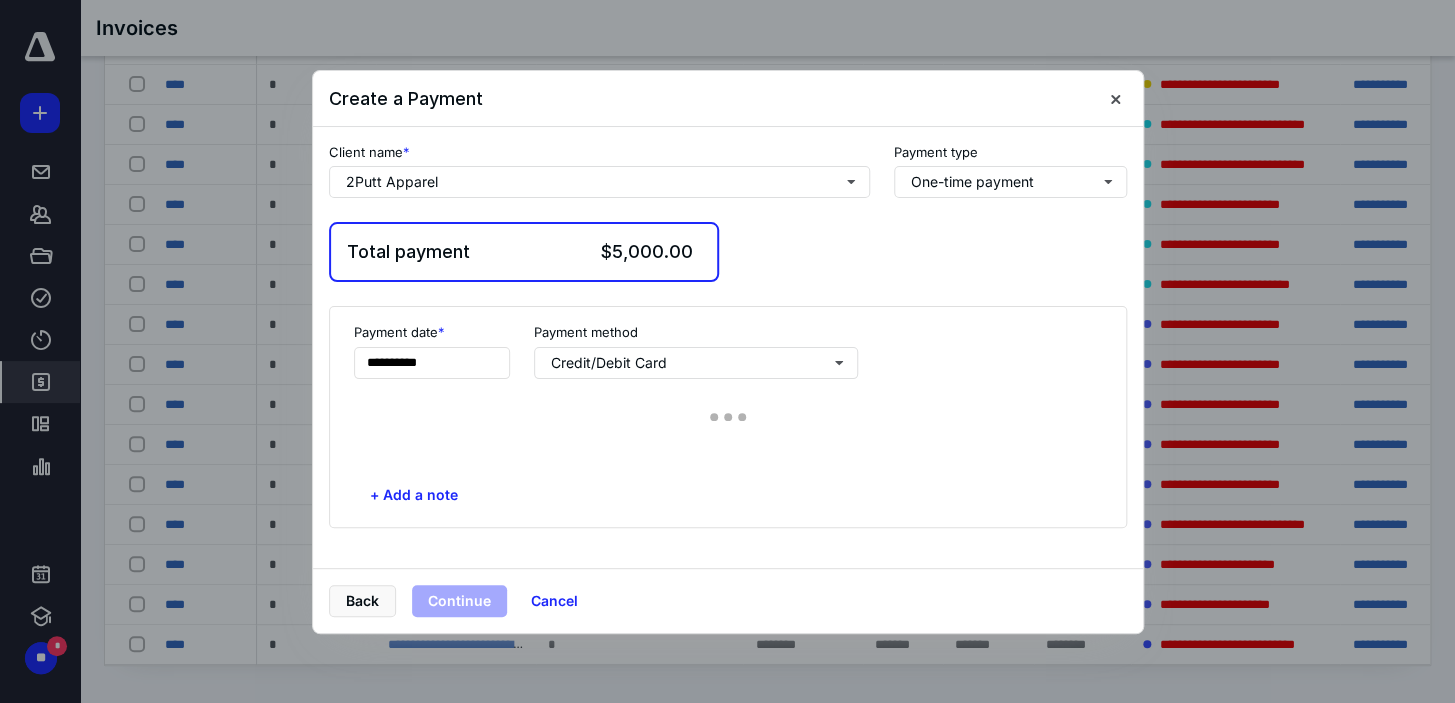 click on "**********" at bounding box center (728, 417) 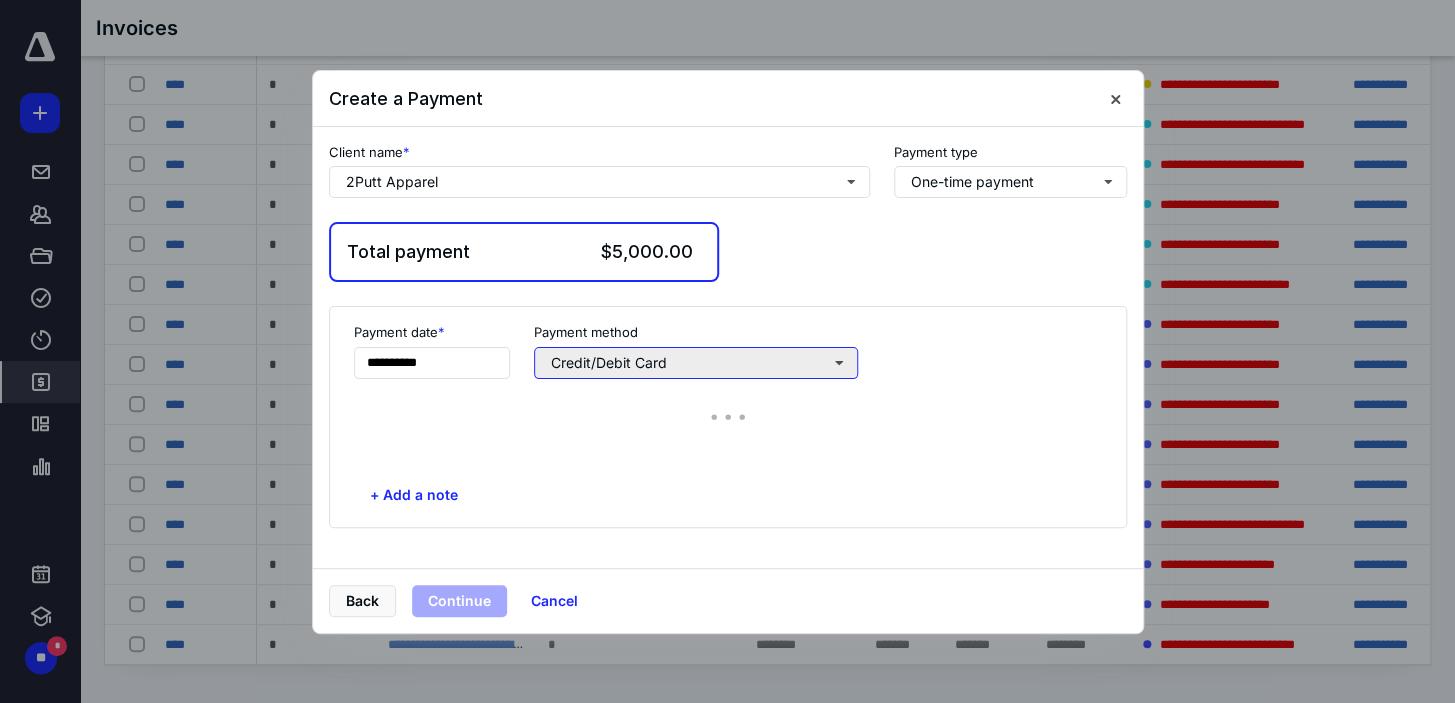 click on "Credit/Debit Card" at bounding box center (696, 363) 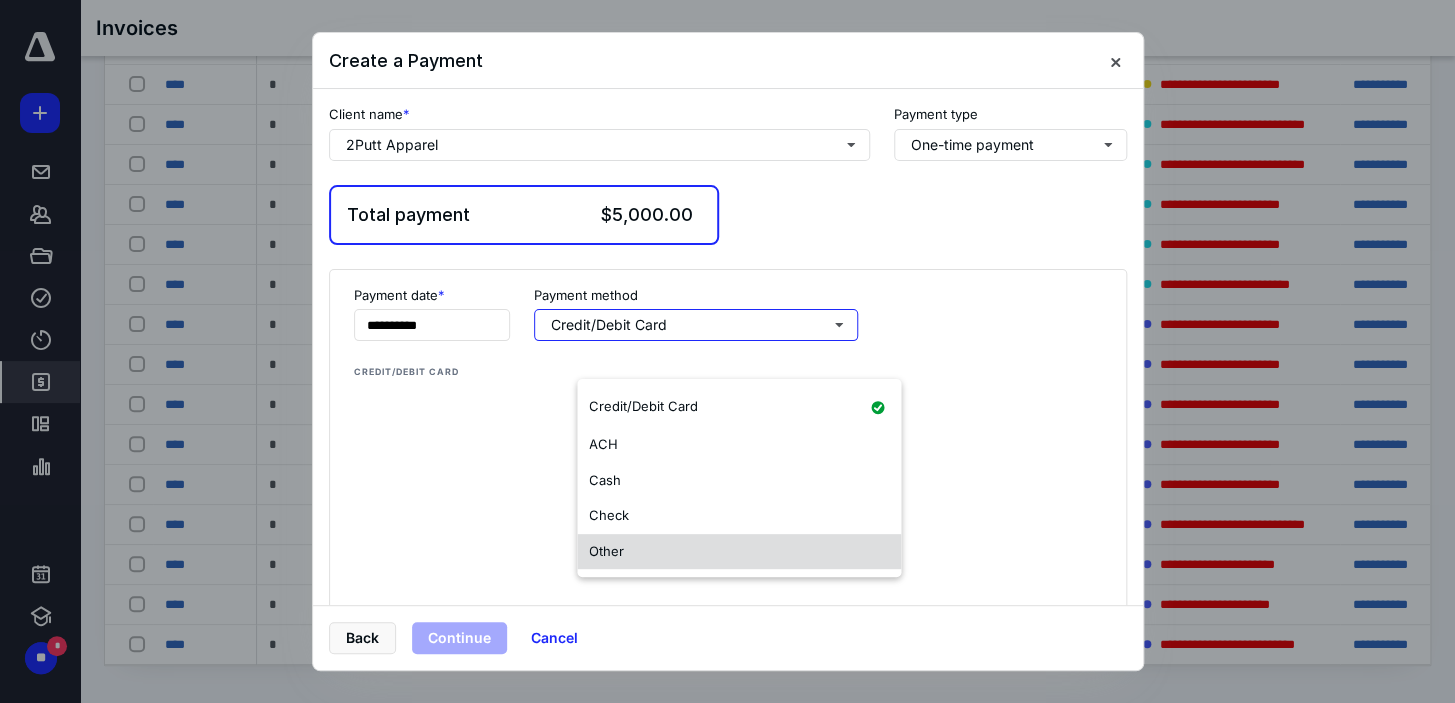 click on "Other" at bounding box center [739, 551] 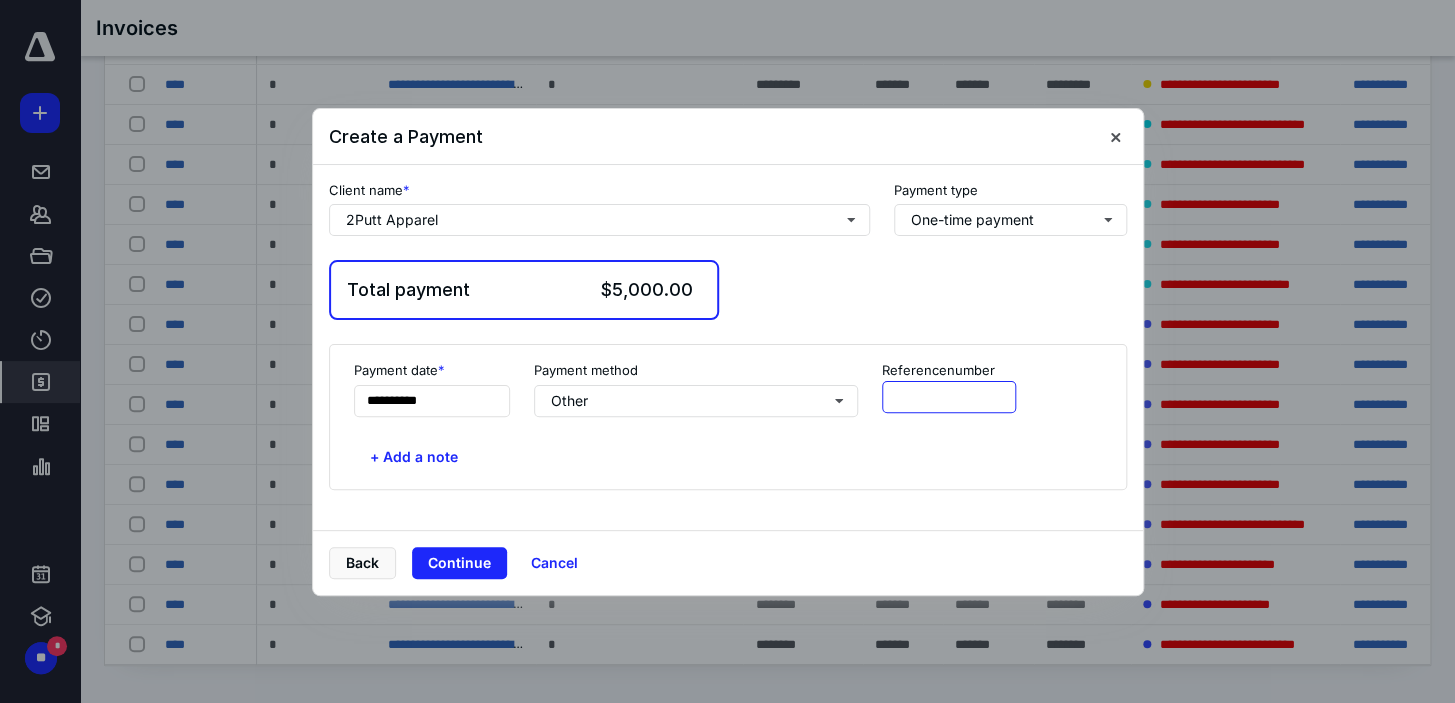 click at bounding box center (949, 397) 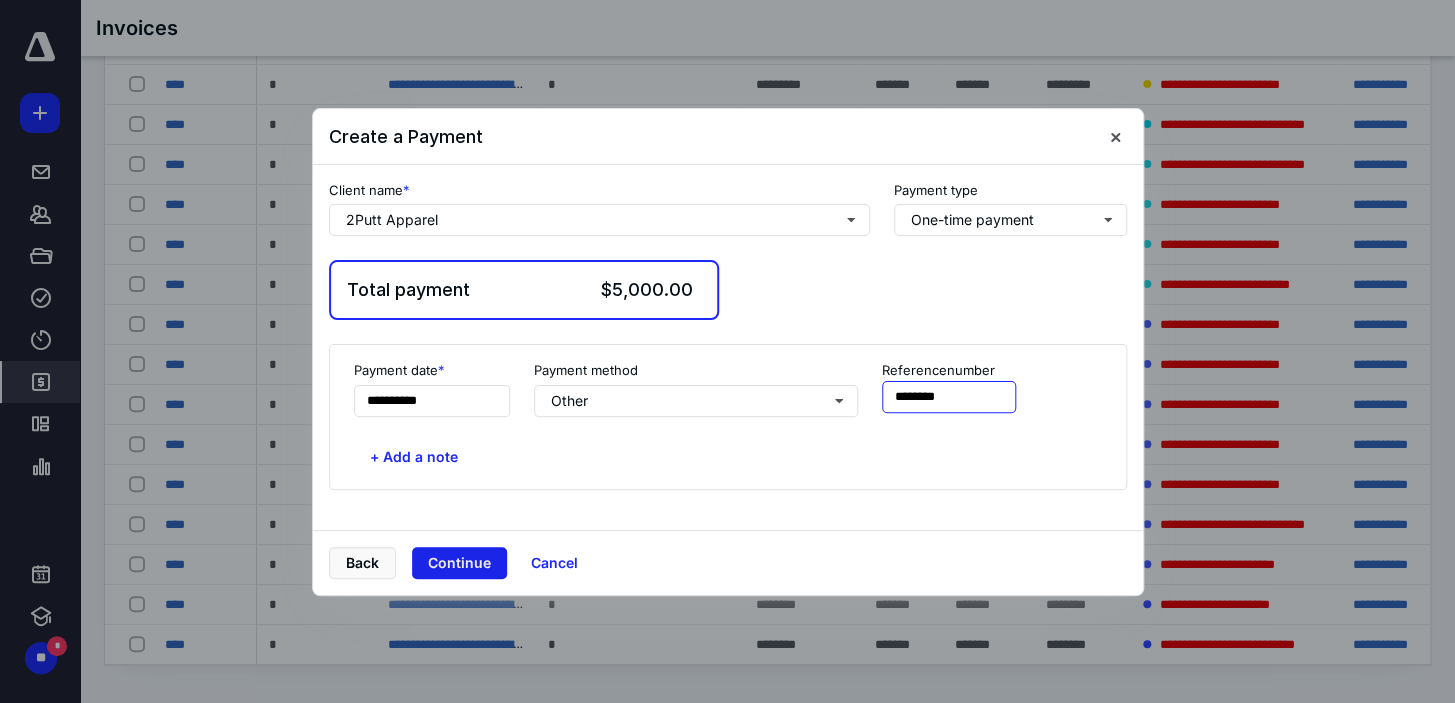 type on "********" 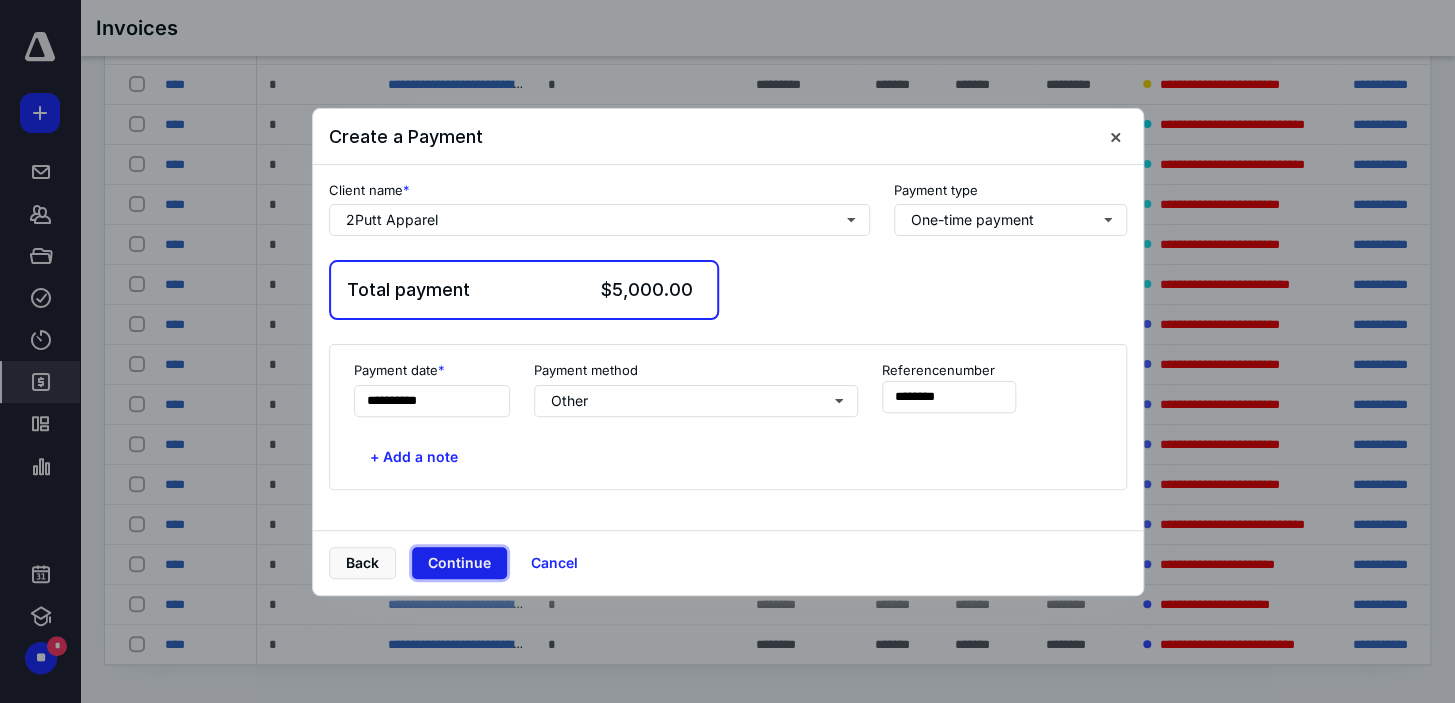 click on "Continue" at bounding box center [459, 563] 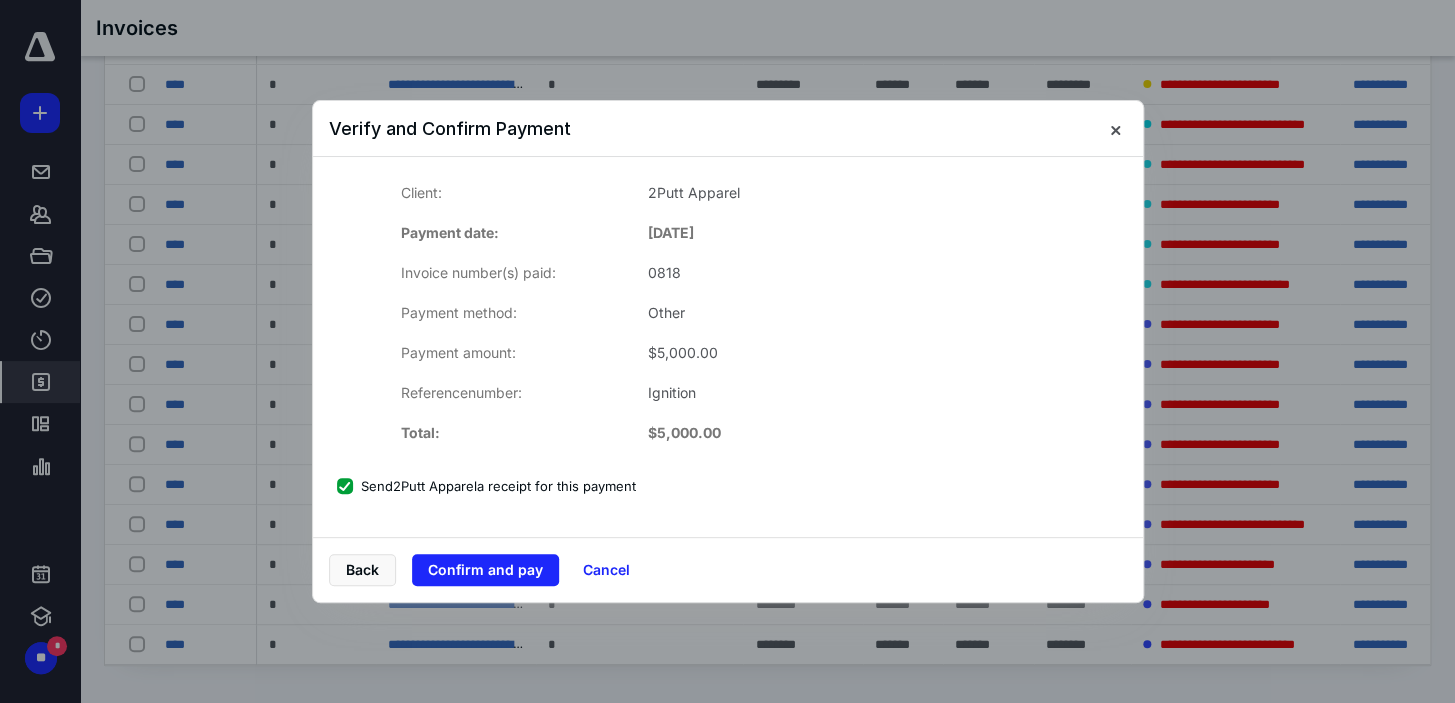click on "Send  2Putt Apparel   a receipt for this payment" at bounding box center (486, 486) 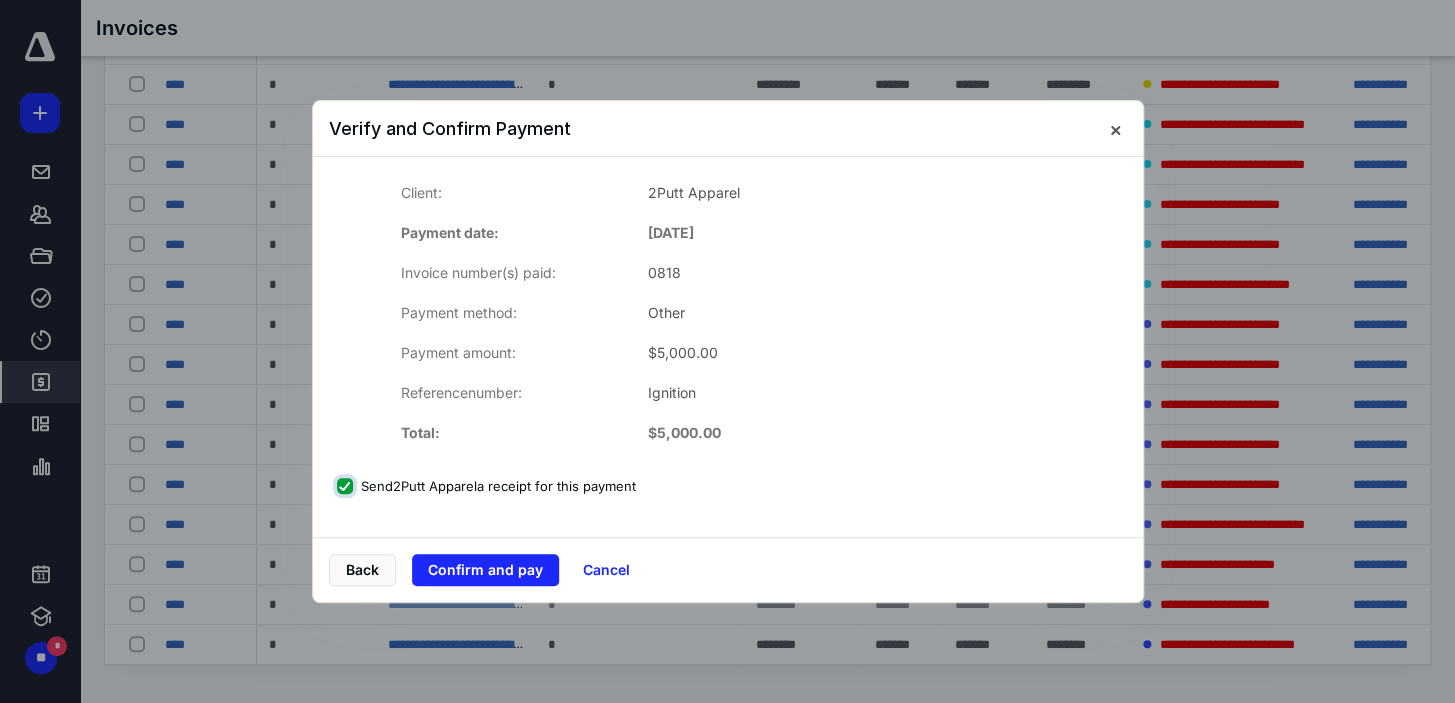 click on "Send  2Putt Apparel   a receipt for this payment" at bounding box center (347, 486) 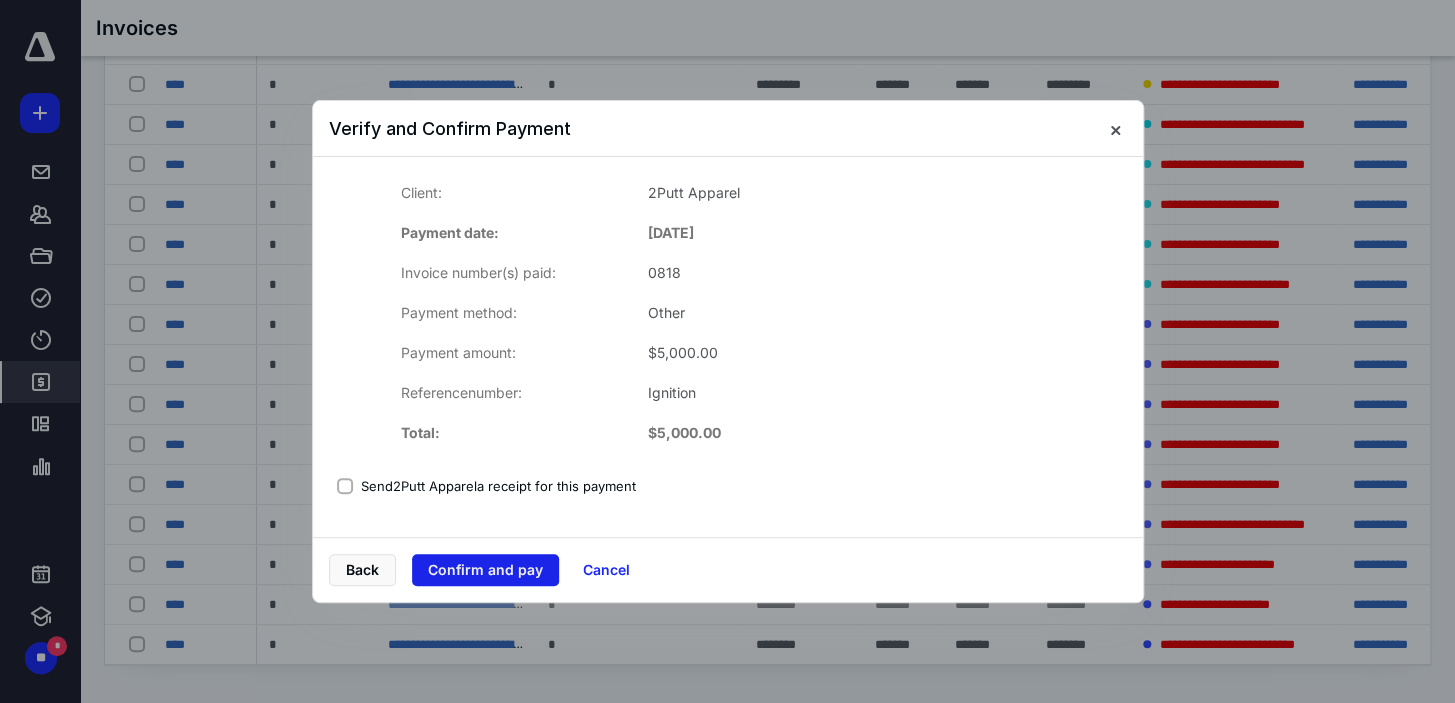 click on "Confirm and pay" at bounding box center [485, 570] 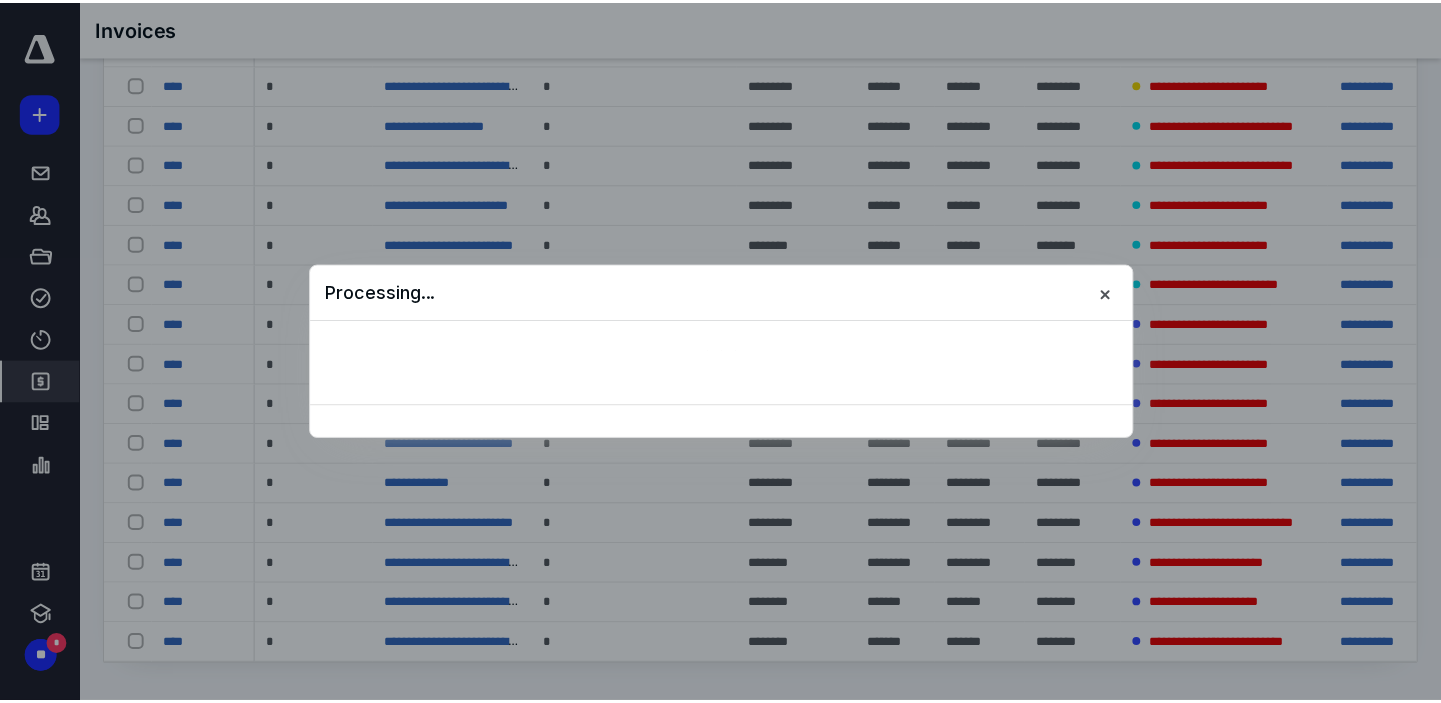 scroll, scrollTop: 0, scrollLeft: 0, axis: both 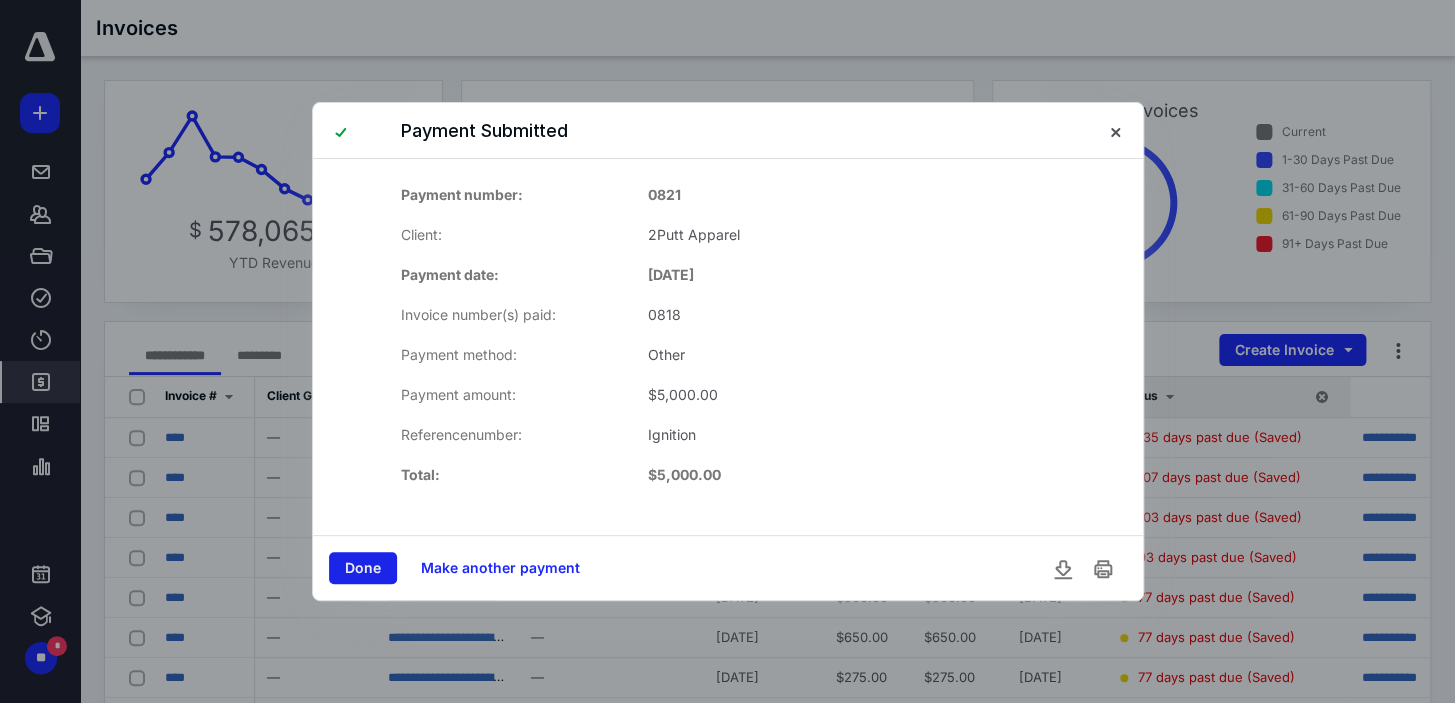 click on "Done" at bounding box center [363, 568] 